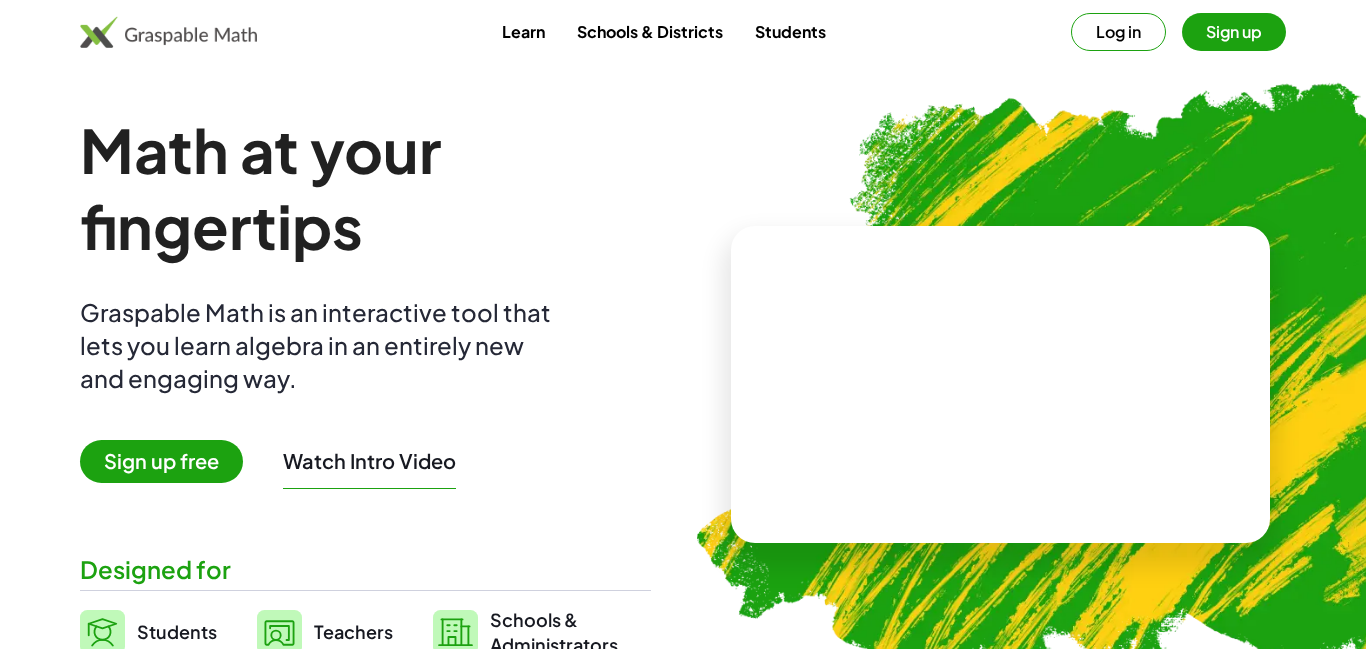 scroll, scrollTop: 0, scrollLeft: 0, axis: both 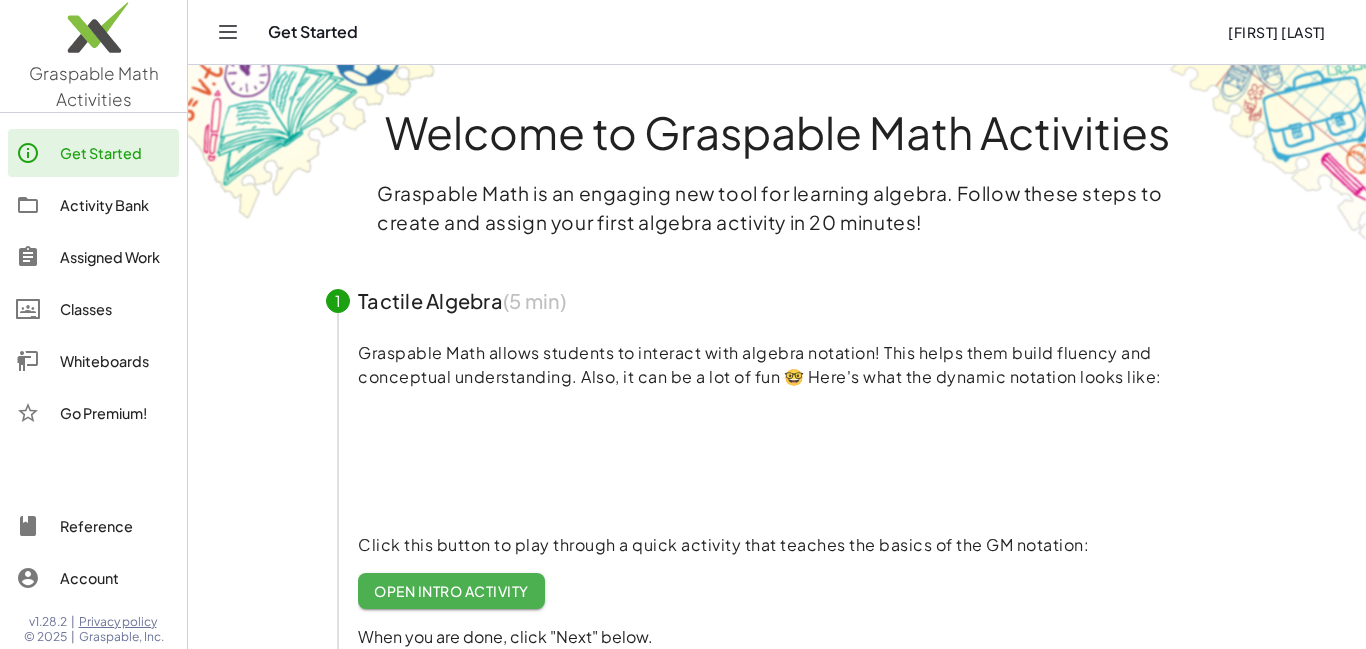 click on "Assigned Work" 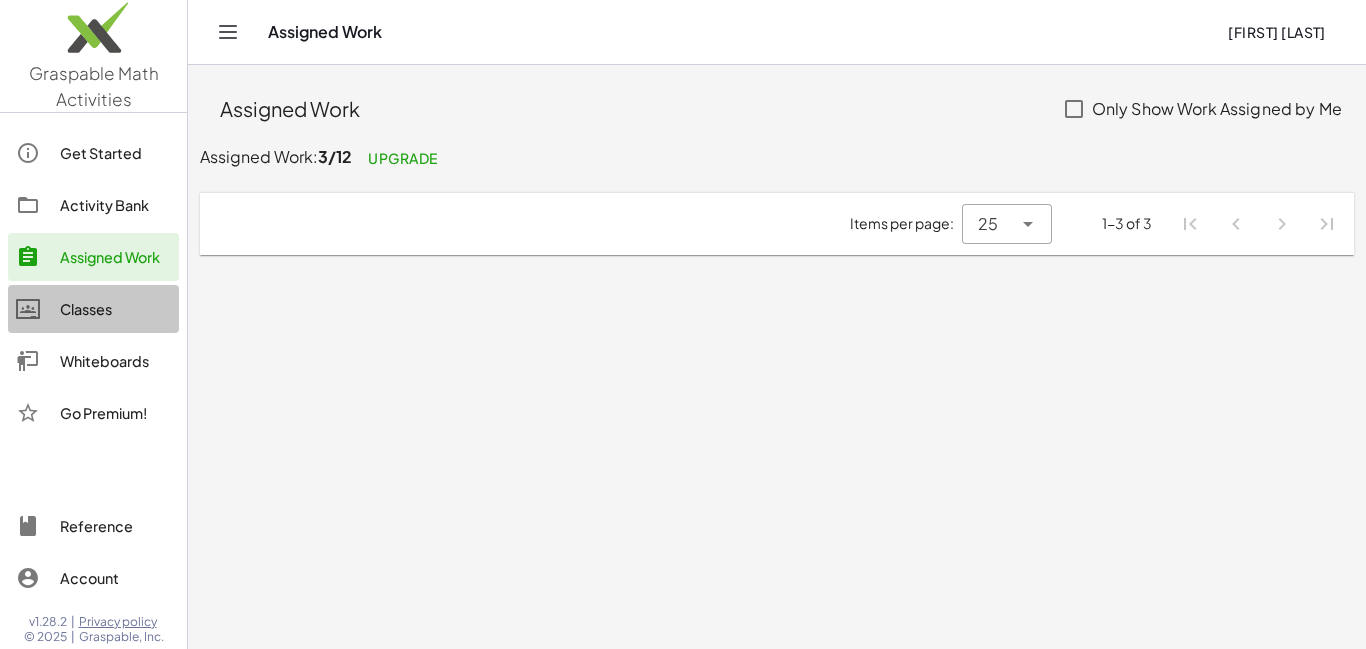 click on "Classes" 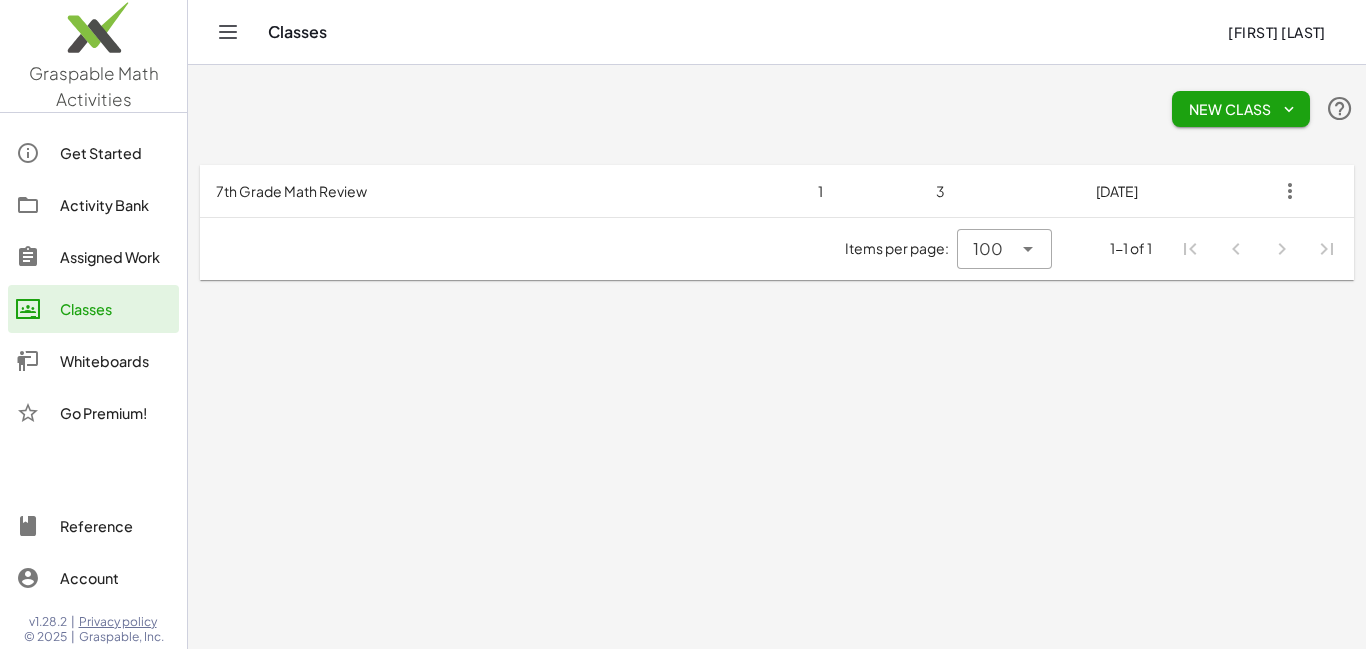 click on "7th Grade Math Review" at bounding box center [481, 191] 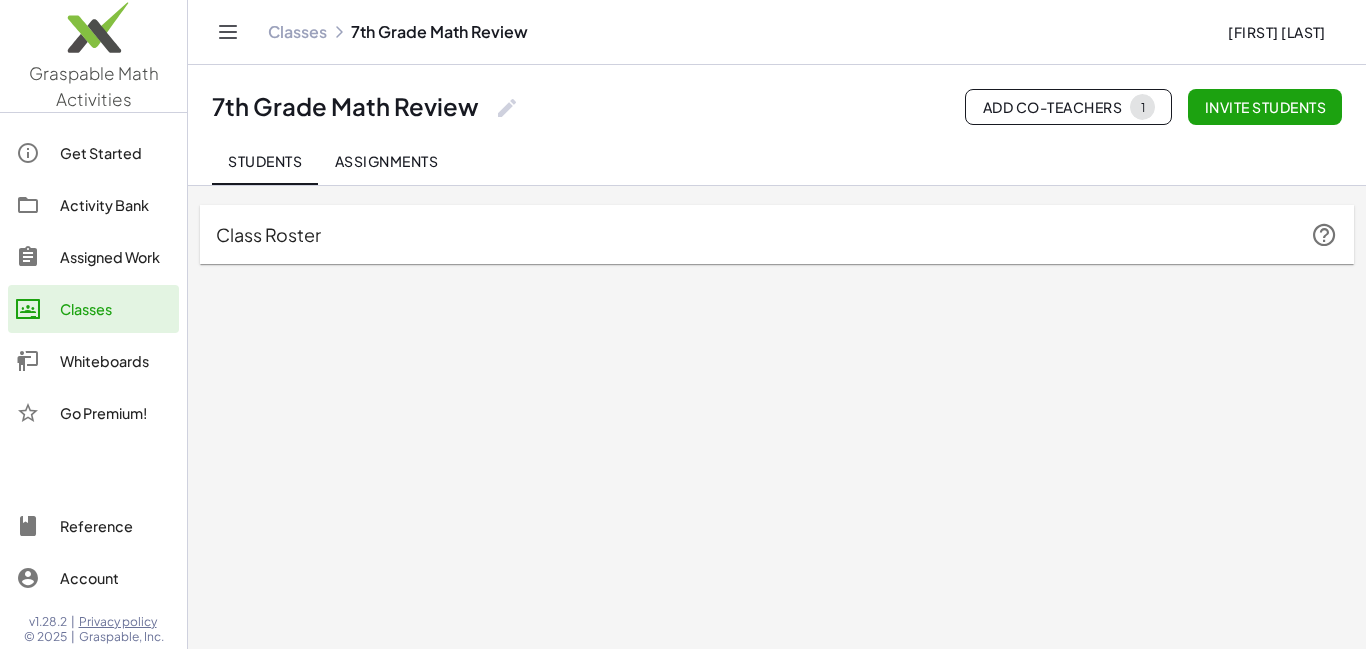 click on "Assignments" 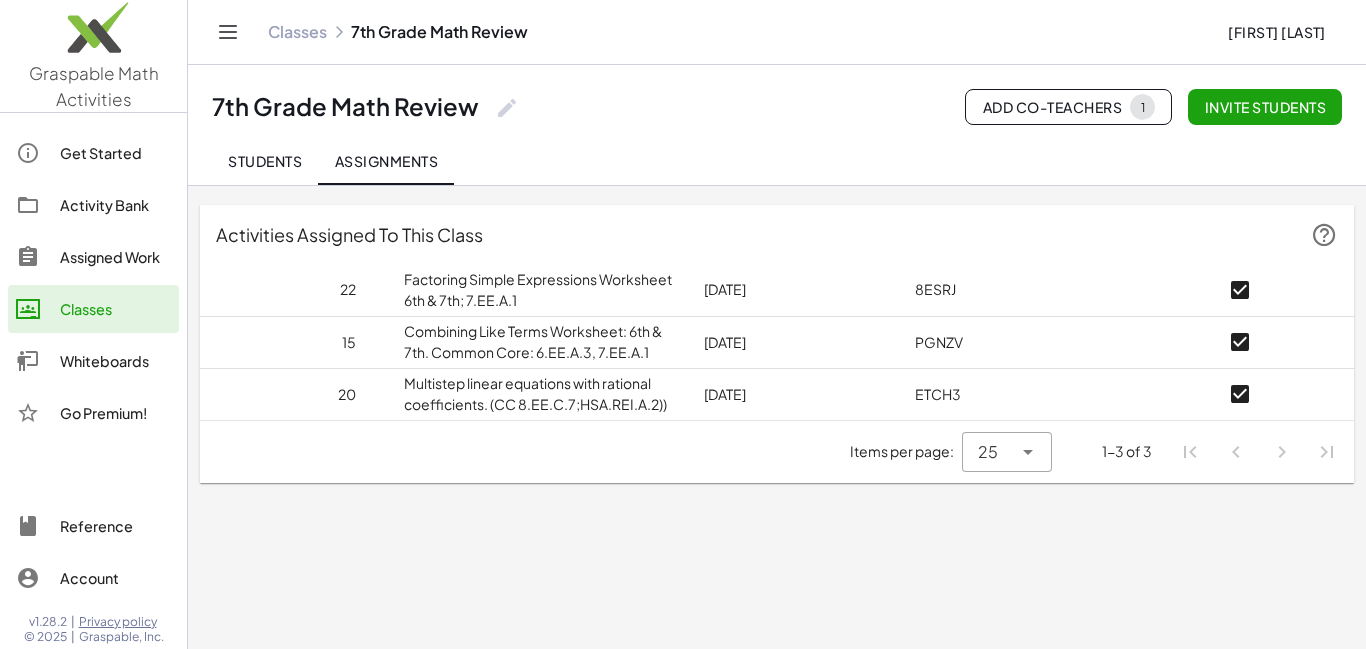 click on "Combining Like Terms Worksheet: 6th & 7th. Common Core: 6.EE.A.3, 7.EE.A.1" at bounding box center [538, 342] 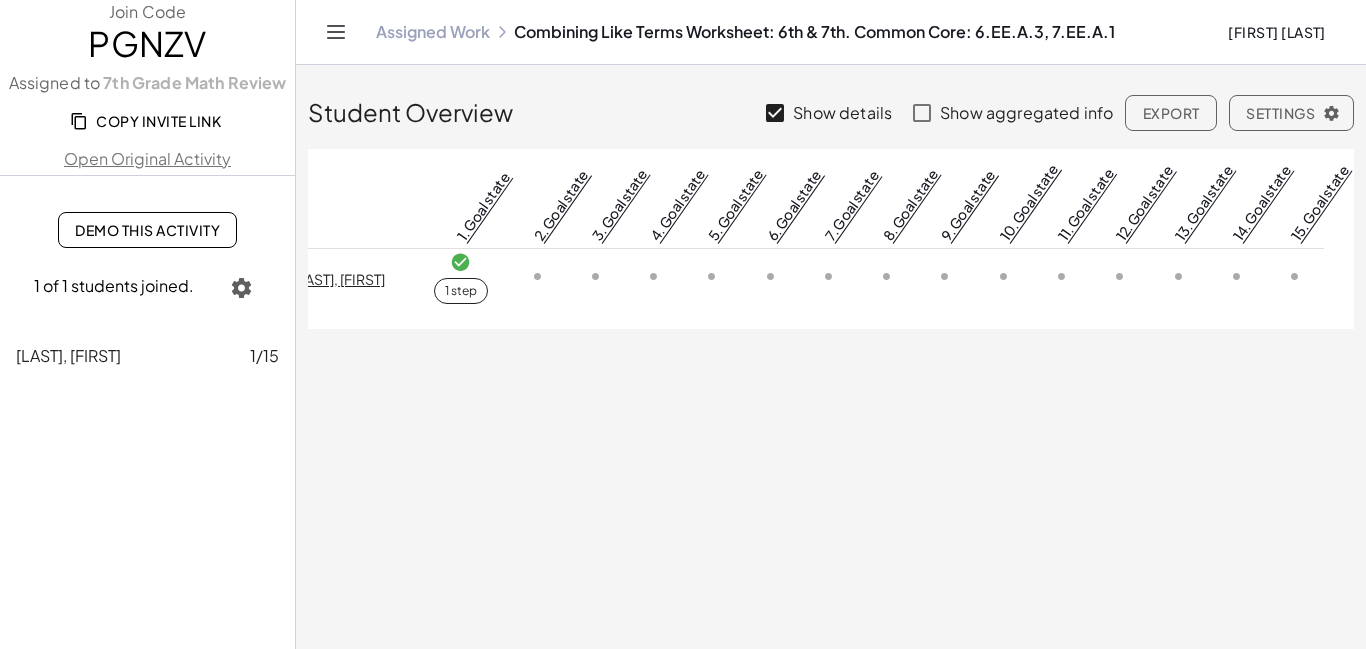 scroll, scrollTop: 0, scrollLeft: 0, axis: both 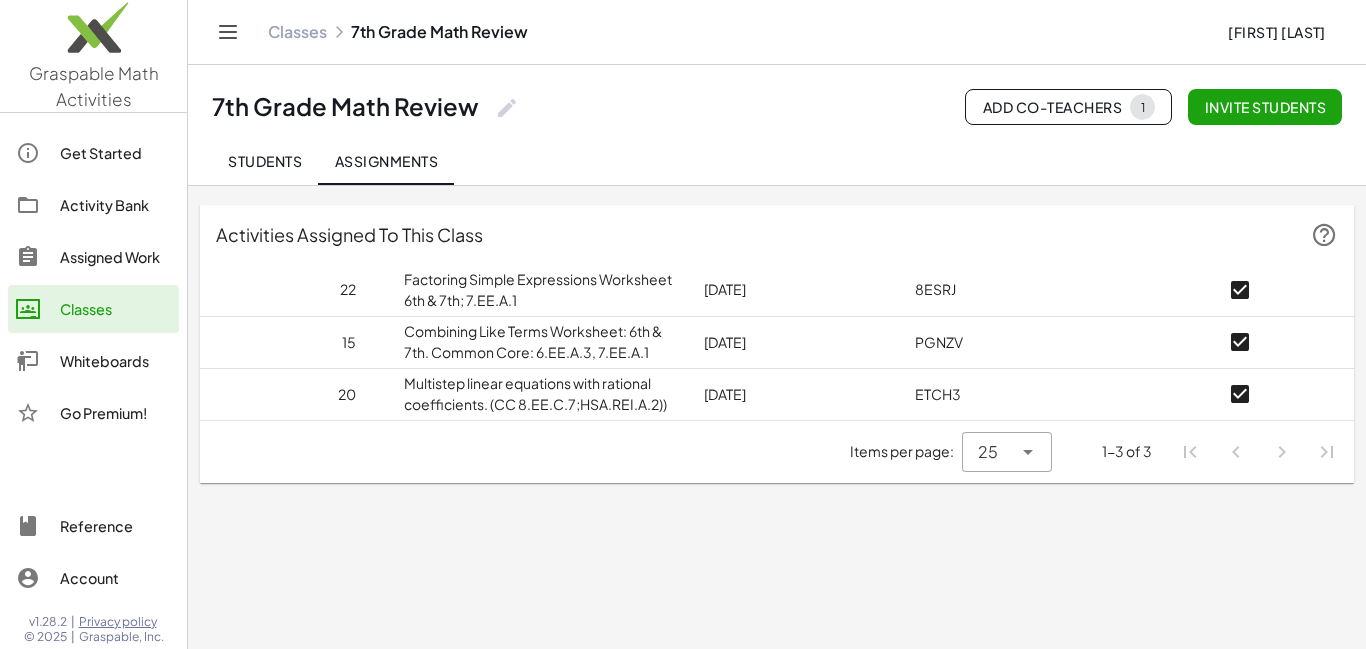 click on "Multistep linear equations with rational coefficients. (CC 8.EE.C.7;HSA.REI.A.2))" at bounding box center [538, 394] 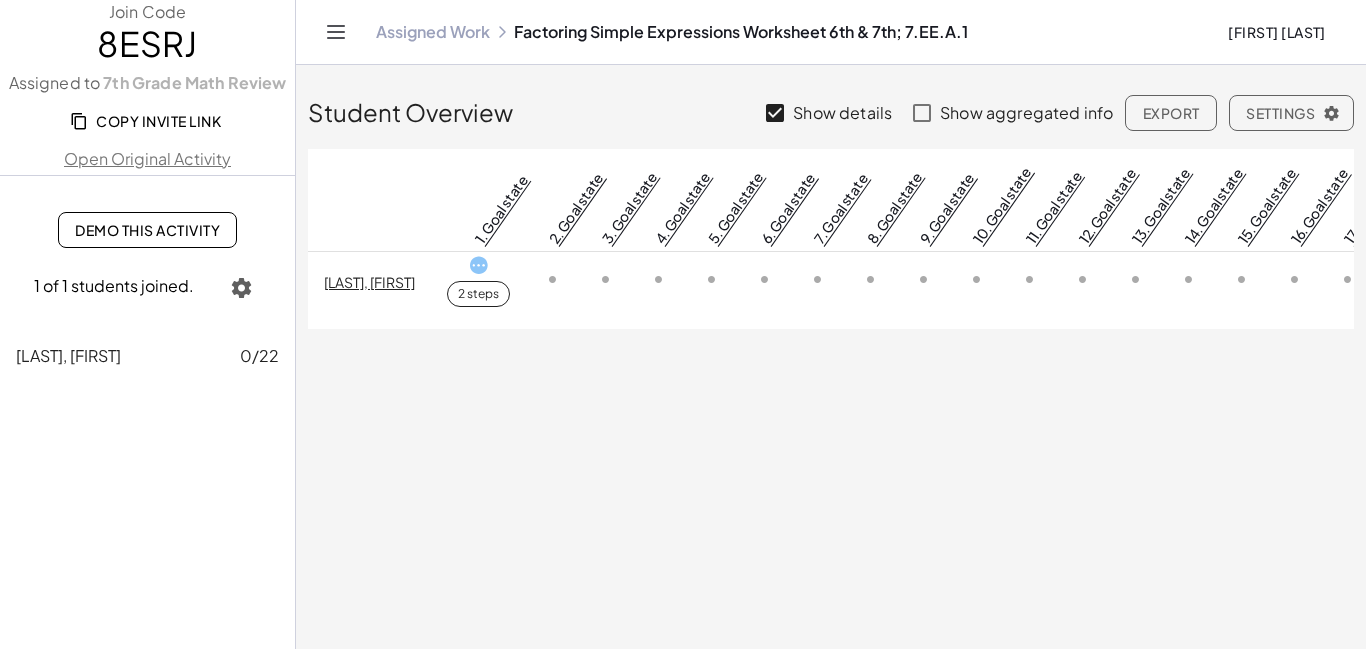 click on "Demo This Activity" 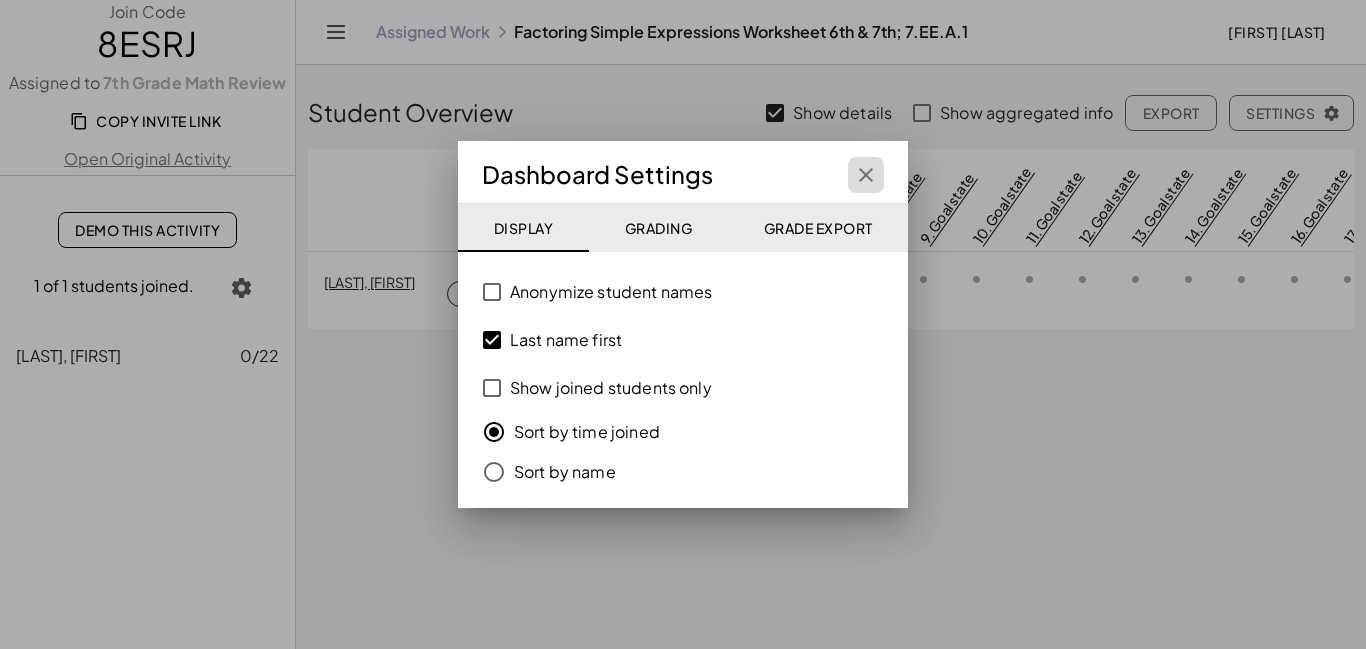 click 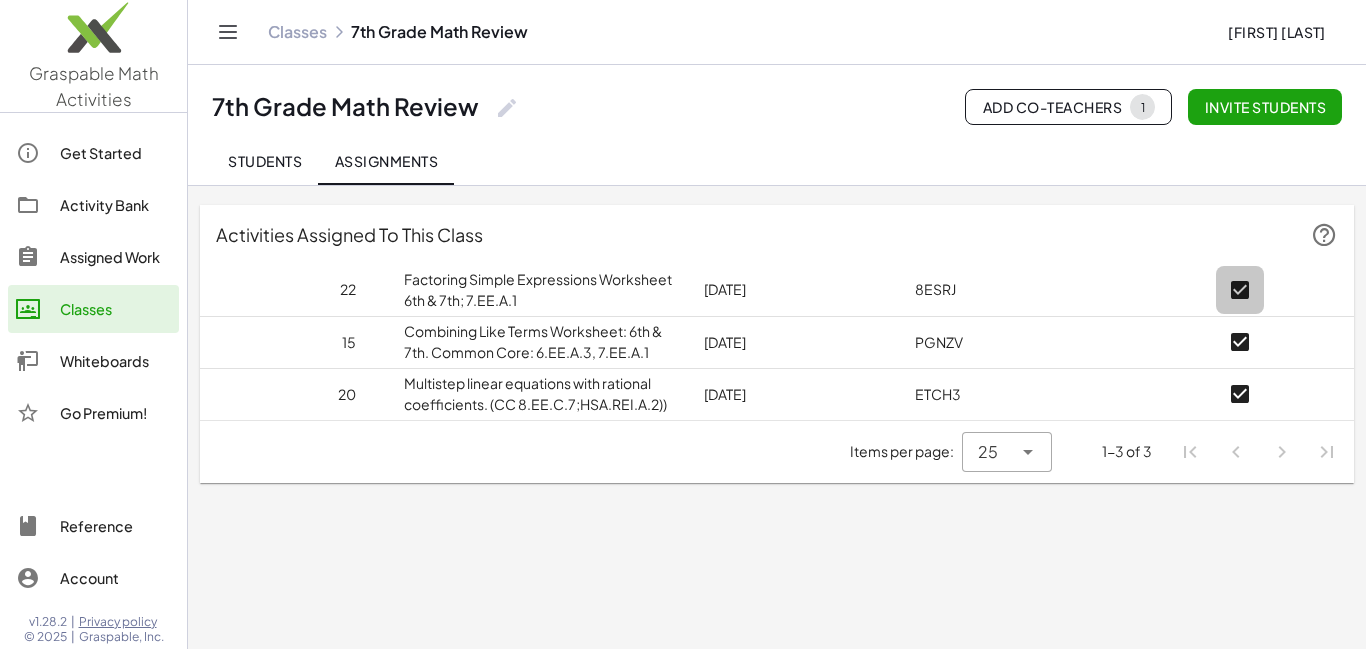 click 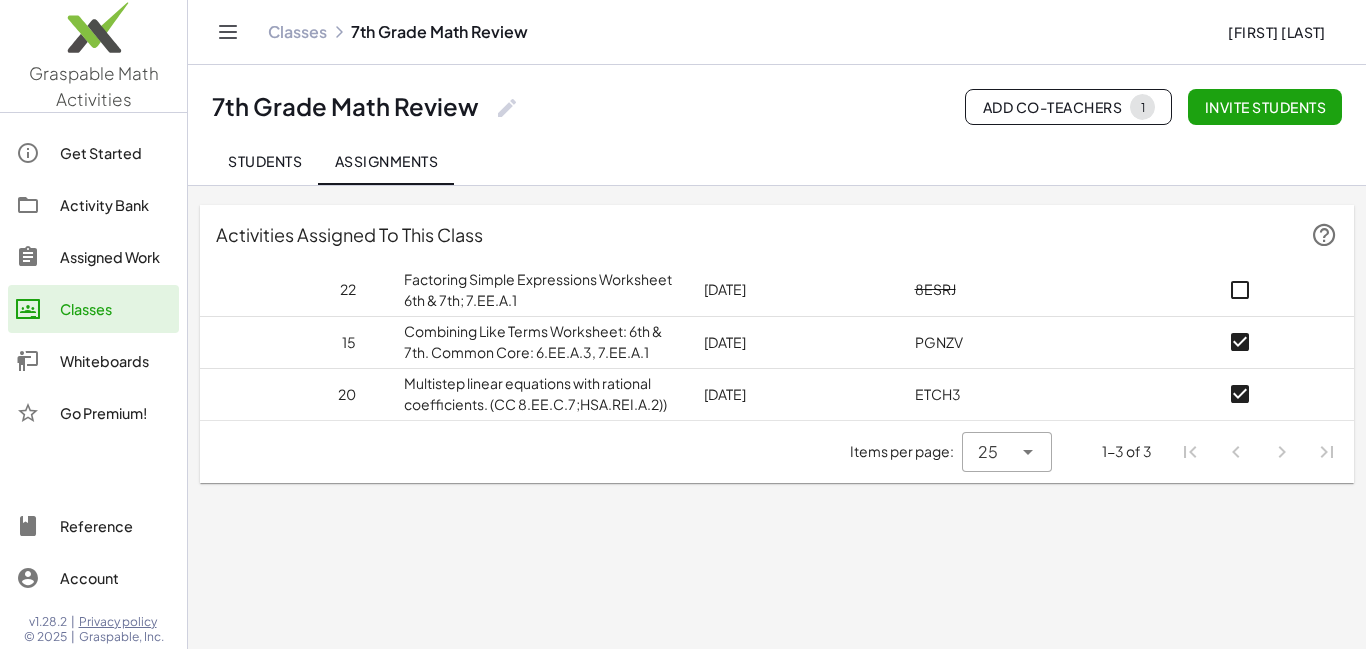 click on "Activity Bank" 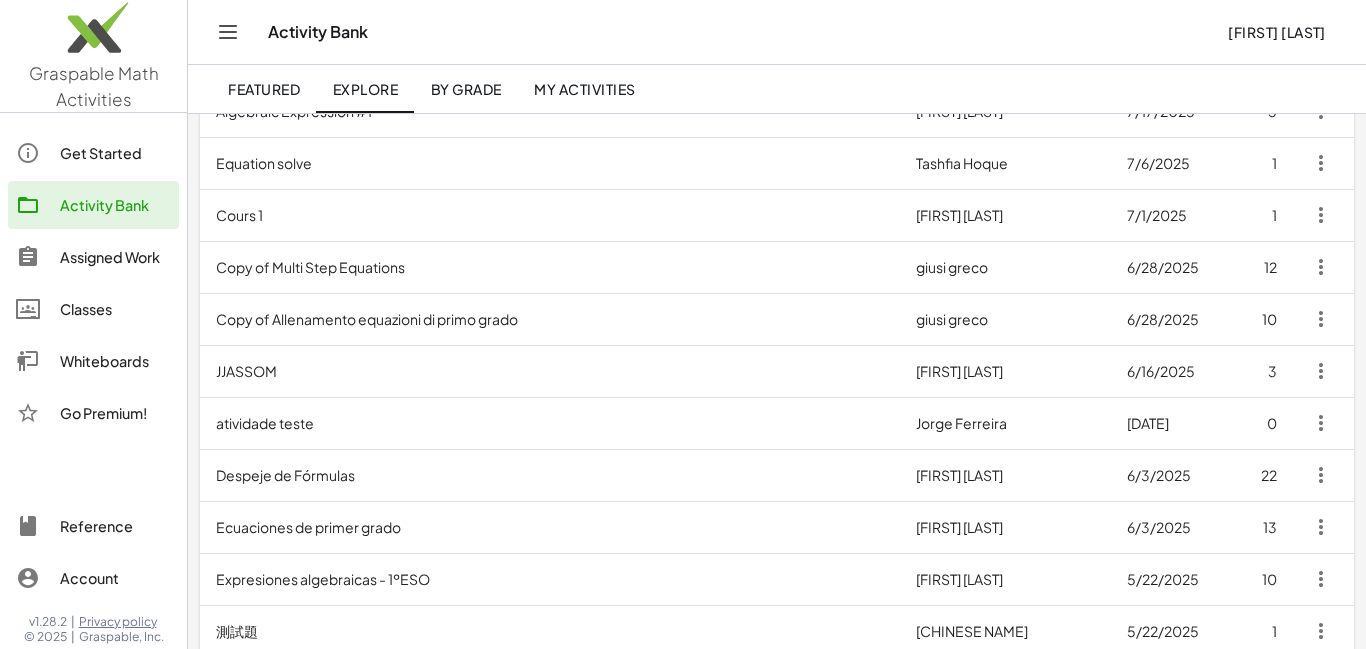 scroll, scrollTop: 0, scrollLeft: 0, axis: both 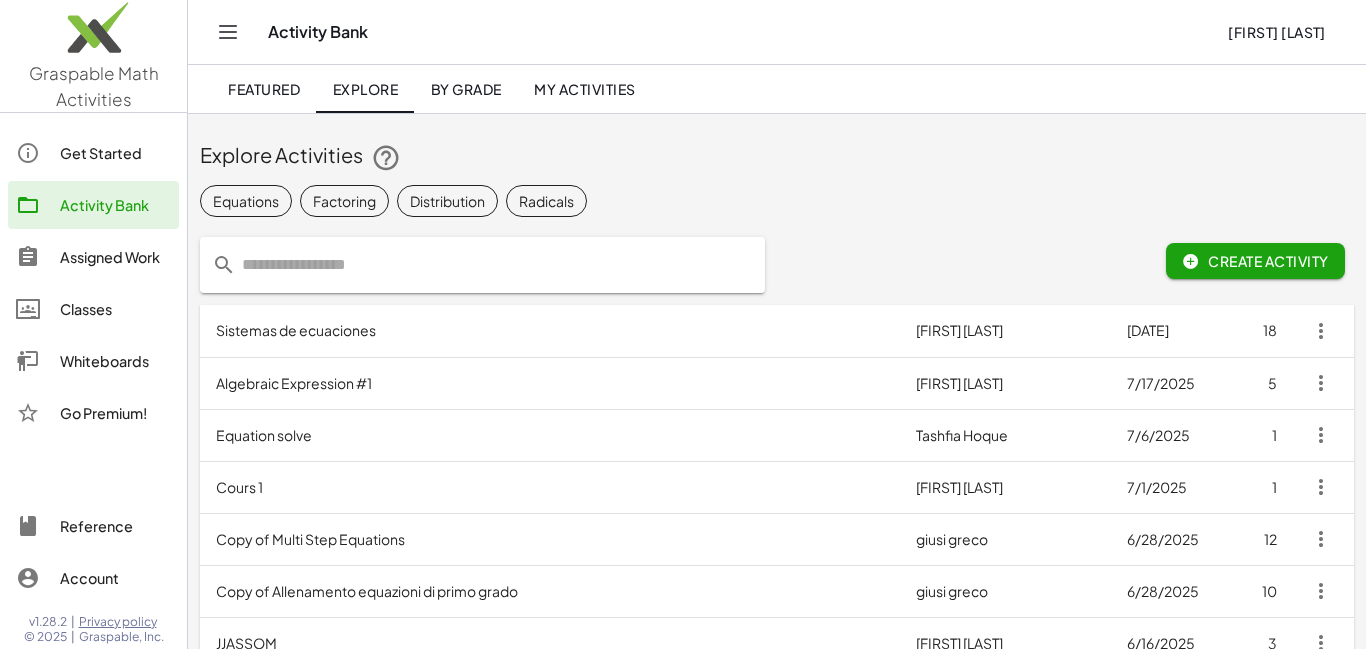 click on "Factoring" 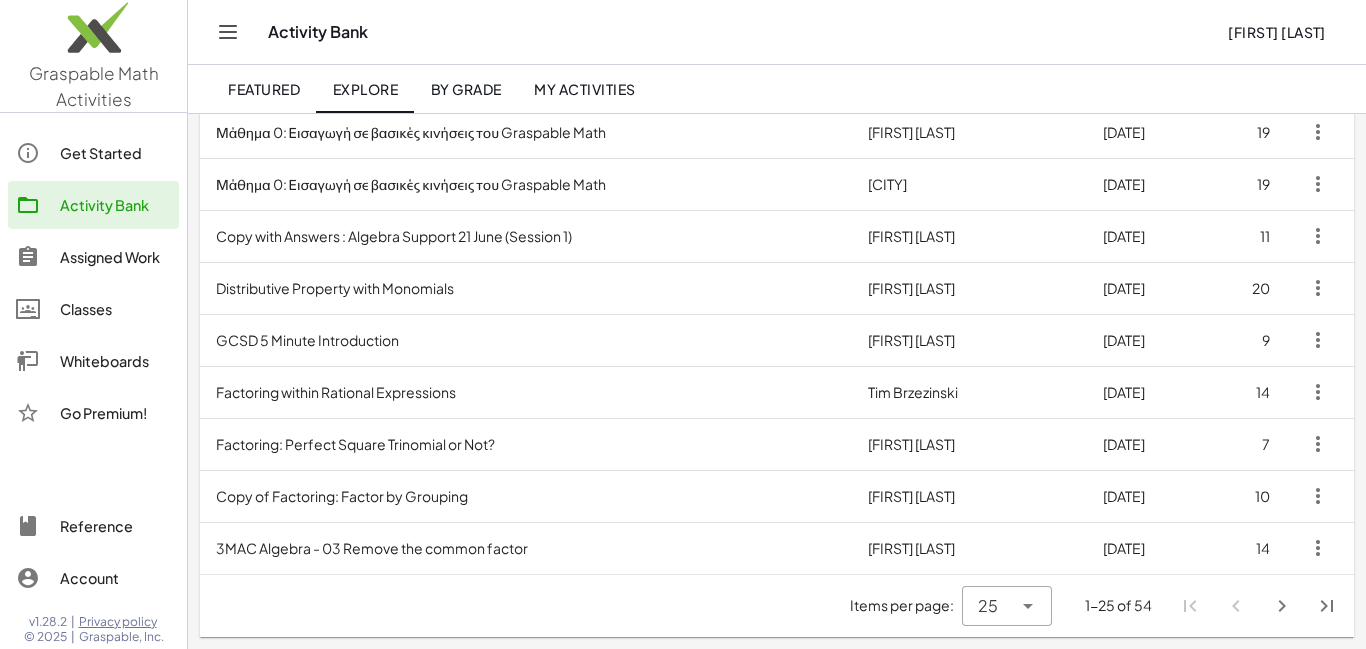 scroll, scrollTop: 0, scrollLeft: 0, axis: both 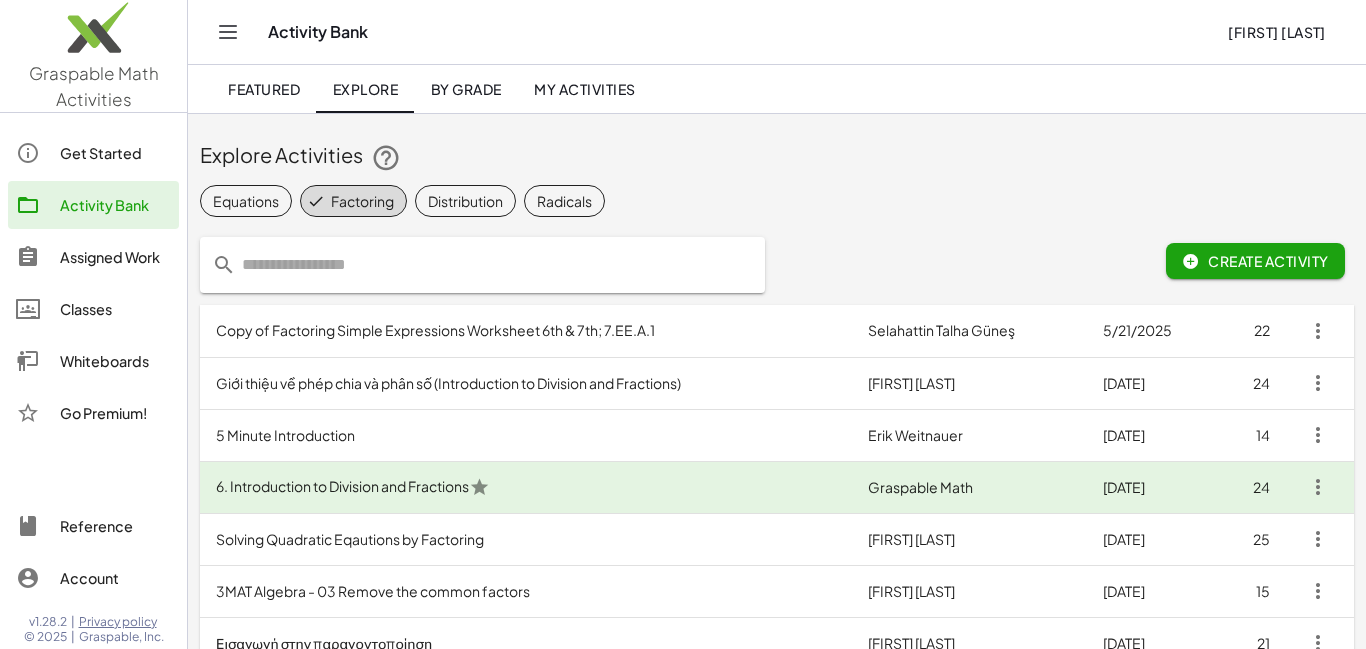 click on "Factoring" 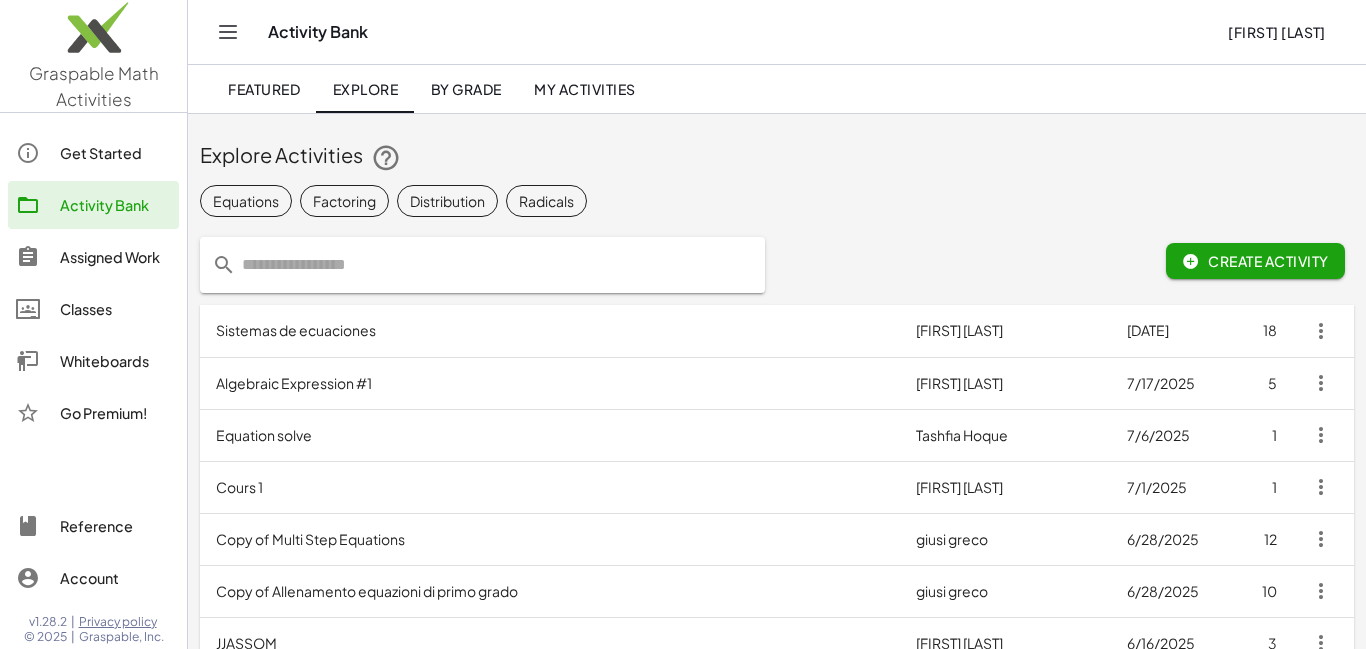 click on "Featured" 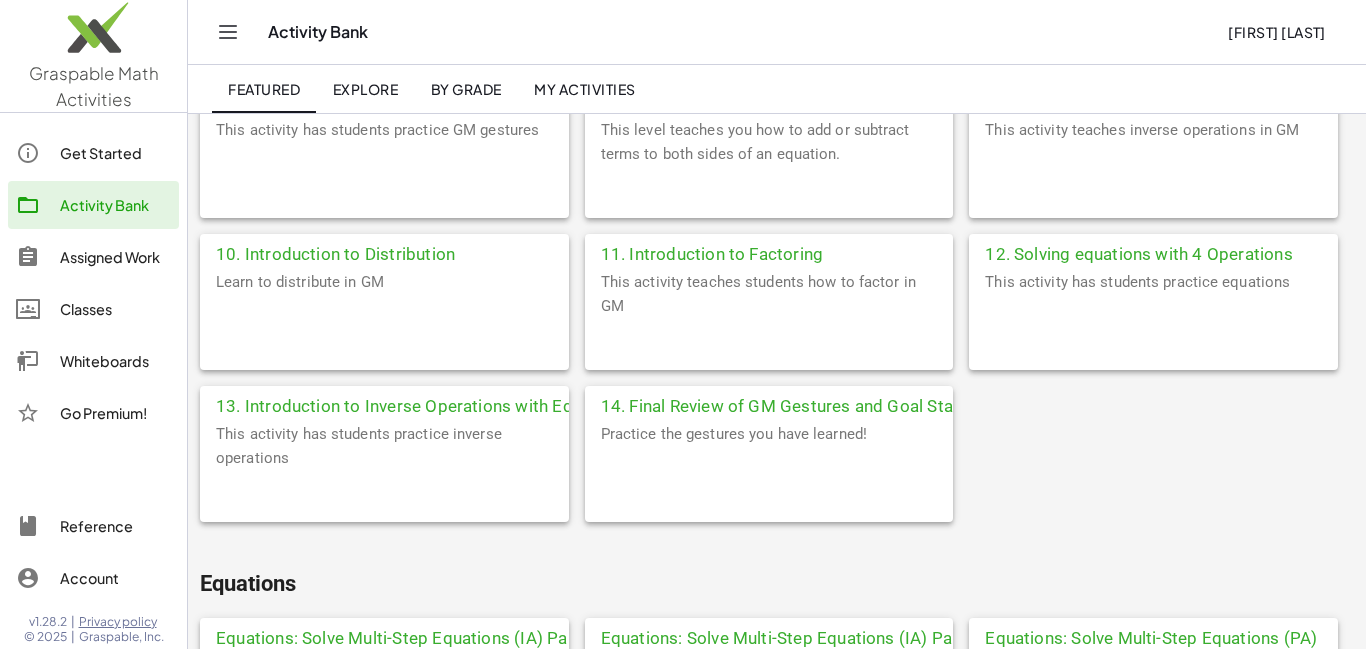 scroll, scrollTop: 833, scrollLeft: 0, axis: vertical 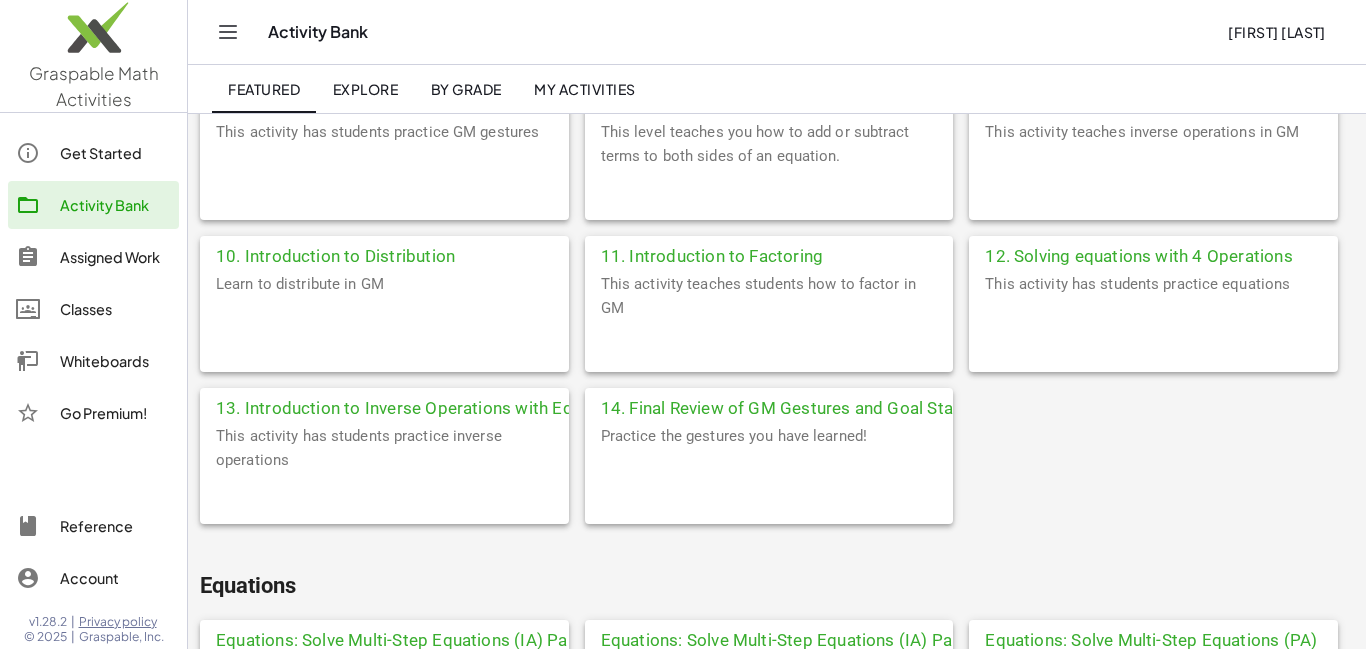 click on "This activity teaches students how to factor in GM" 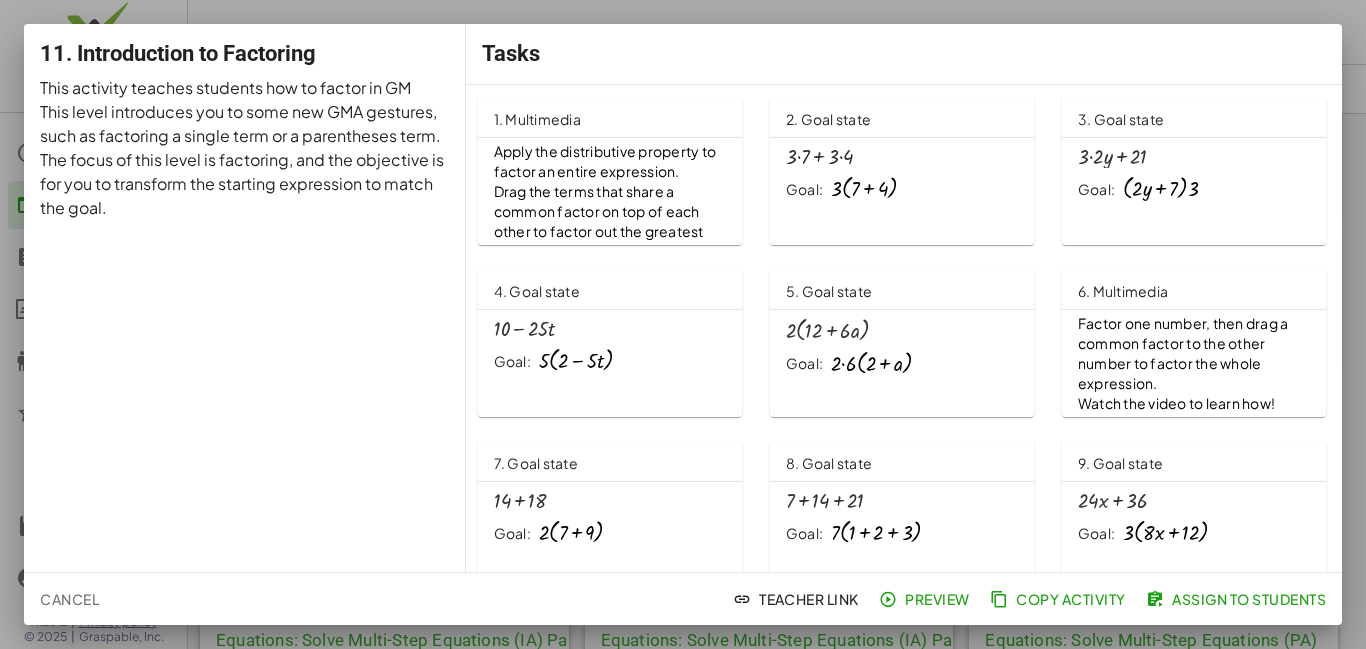 scroll, scrollTop: 0, scrollLeft: 0, axis: both 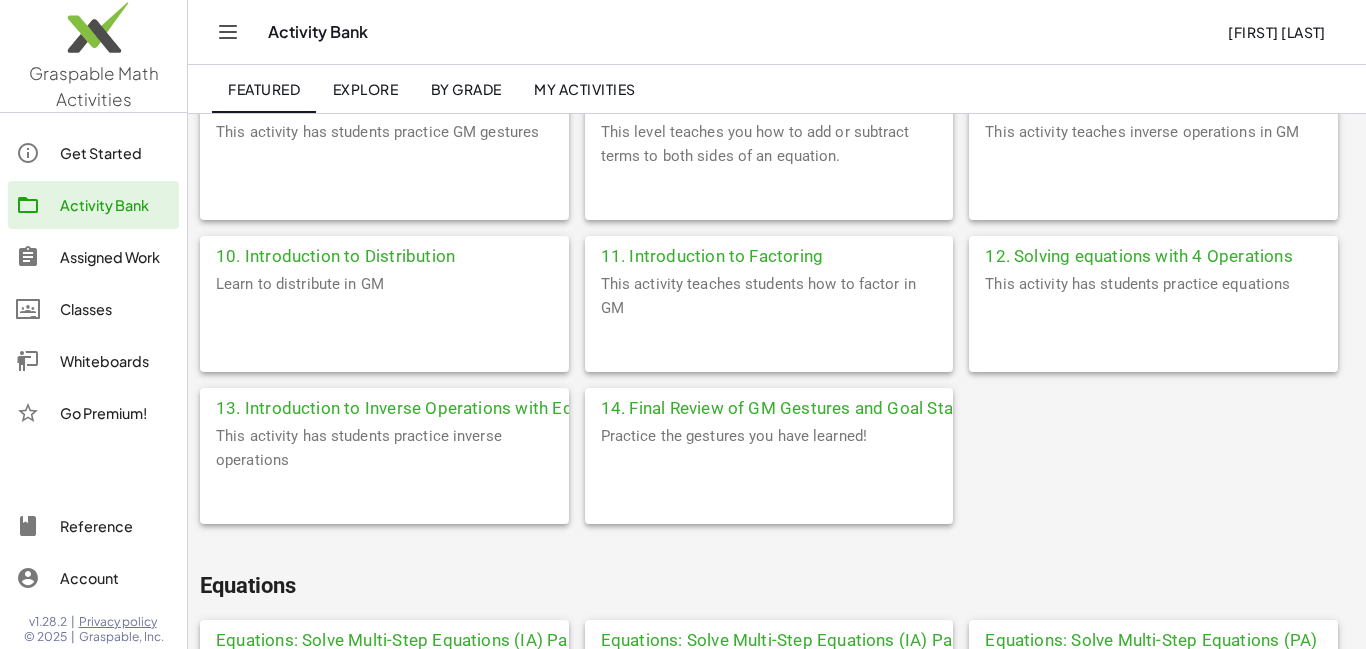 click on "Classes" 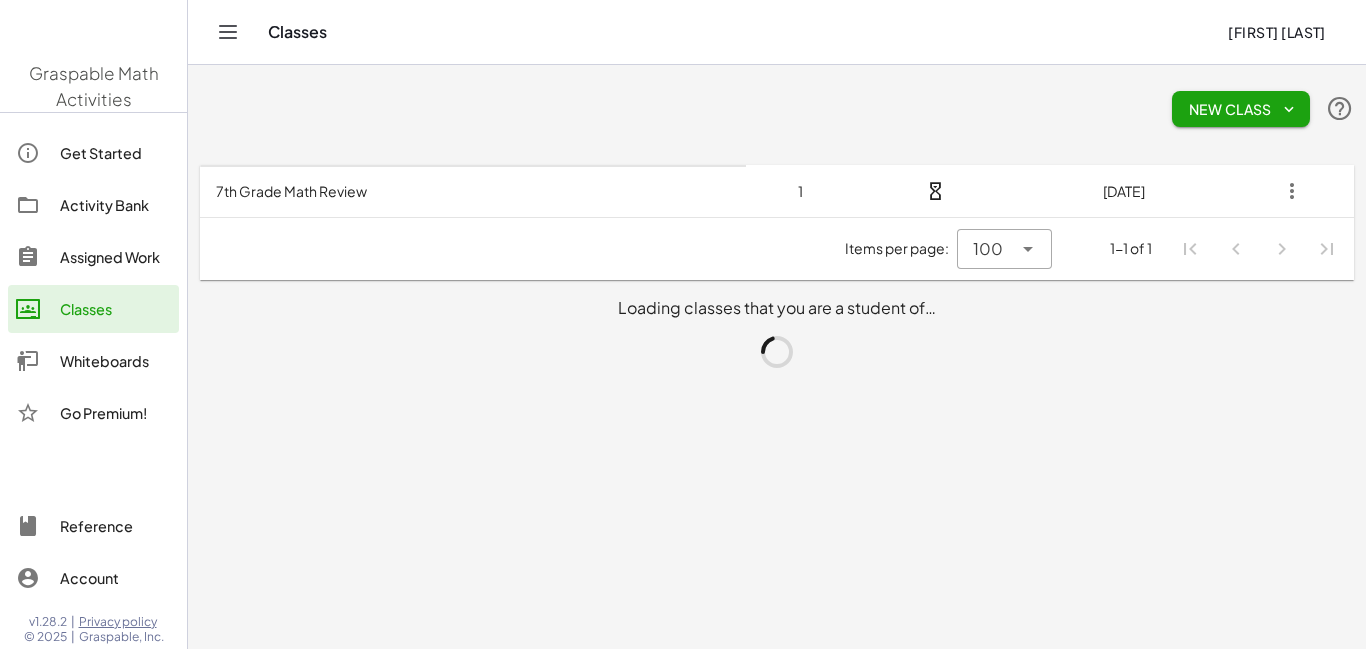 scroll, scrollTop: 0, scrollLeft: 0, axis: both 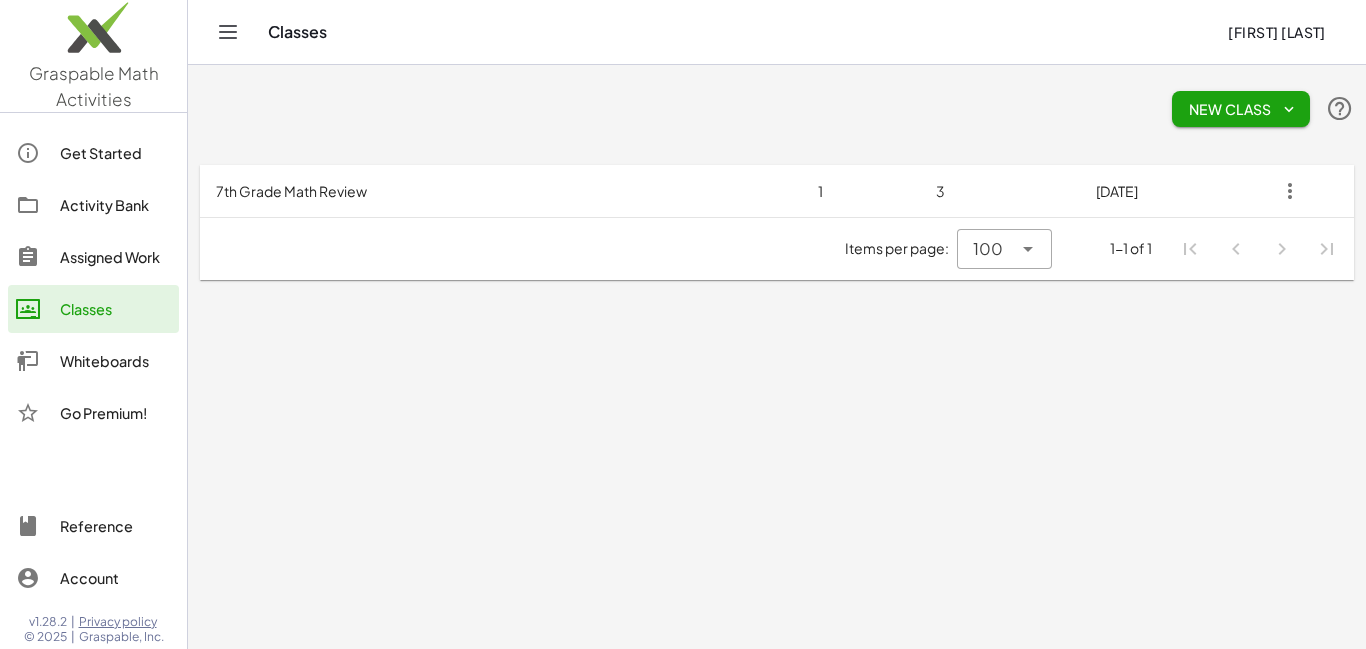 click on "7th Grade Math Review" at bounding box center (481, 191) 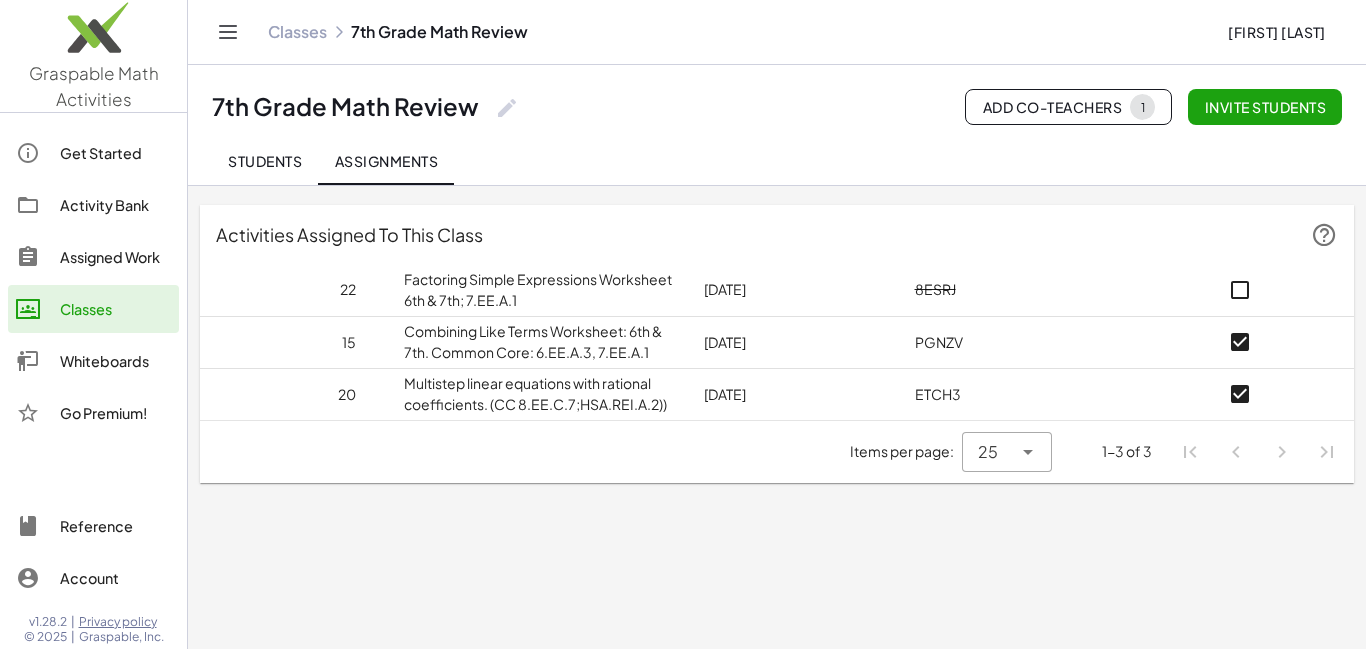click 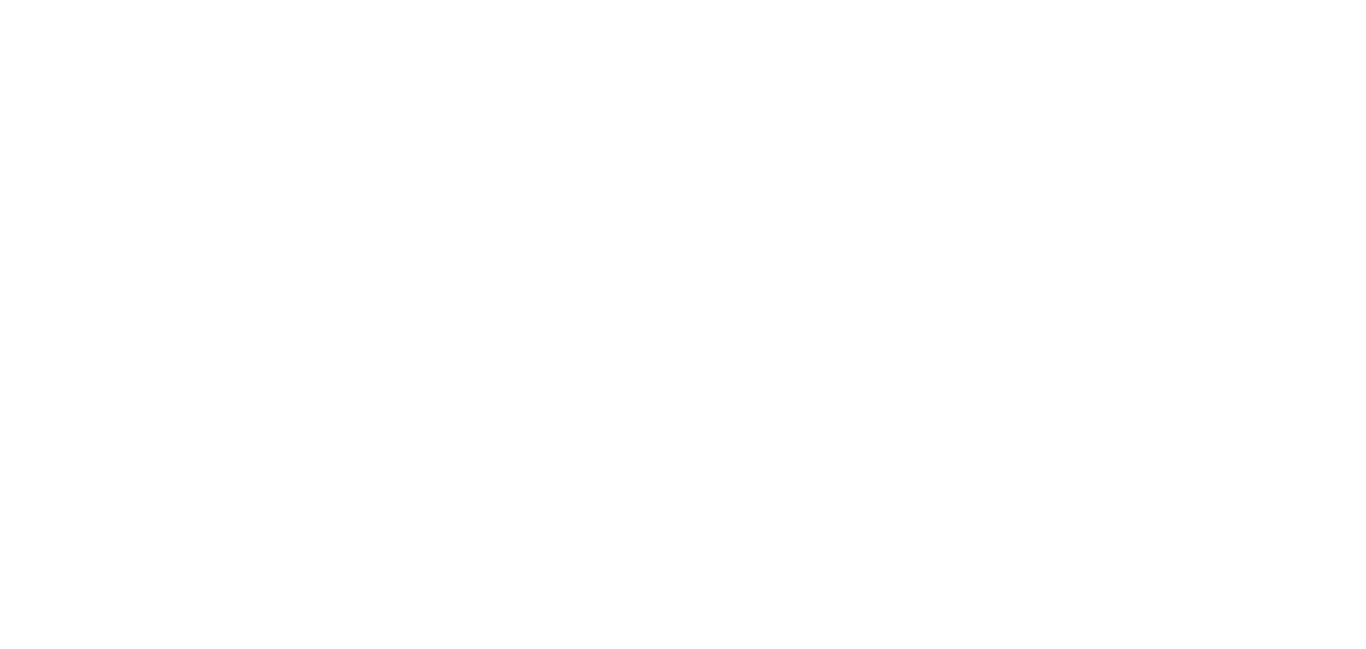 scroll, scrollTop: 0, scrollLeft: 0, axis: both 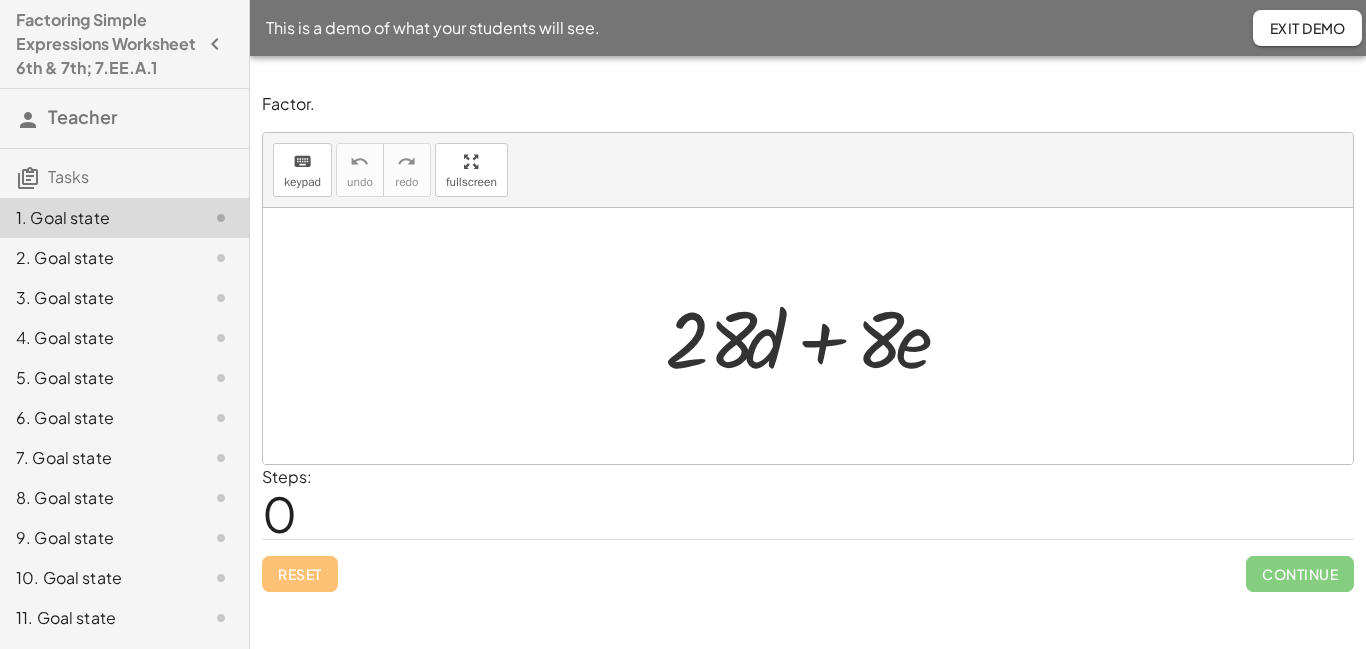 click at bounding box center [808, 336] 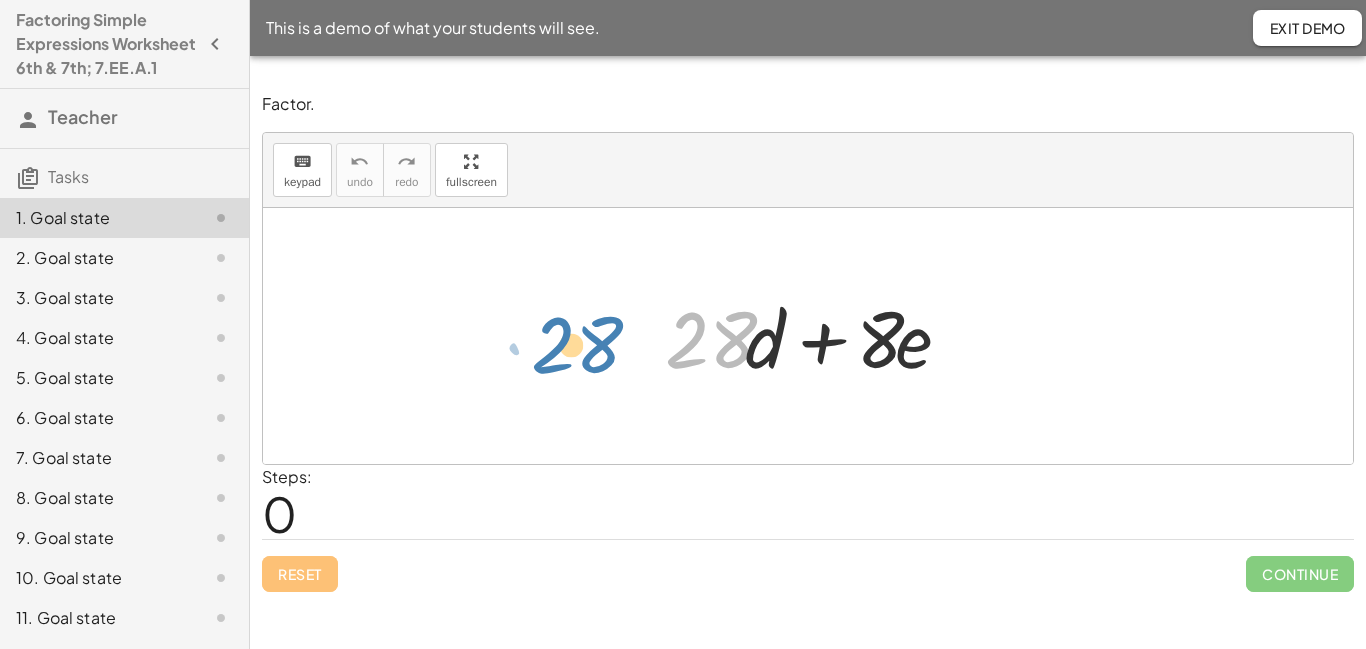 drag, startPoint x: 741, startPoint y: 327, endPoint x: 607, endPoint y: 336, distance: 134.3019 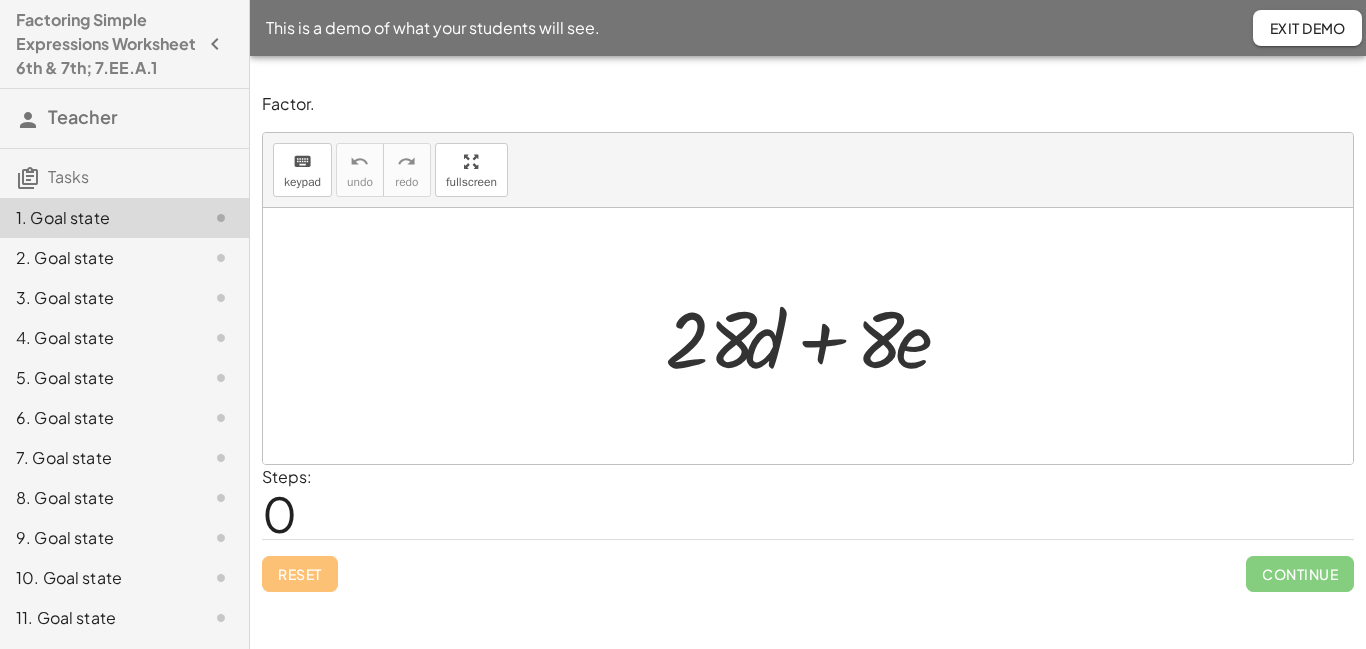 click at bounding box center [816, 336] 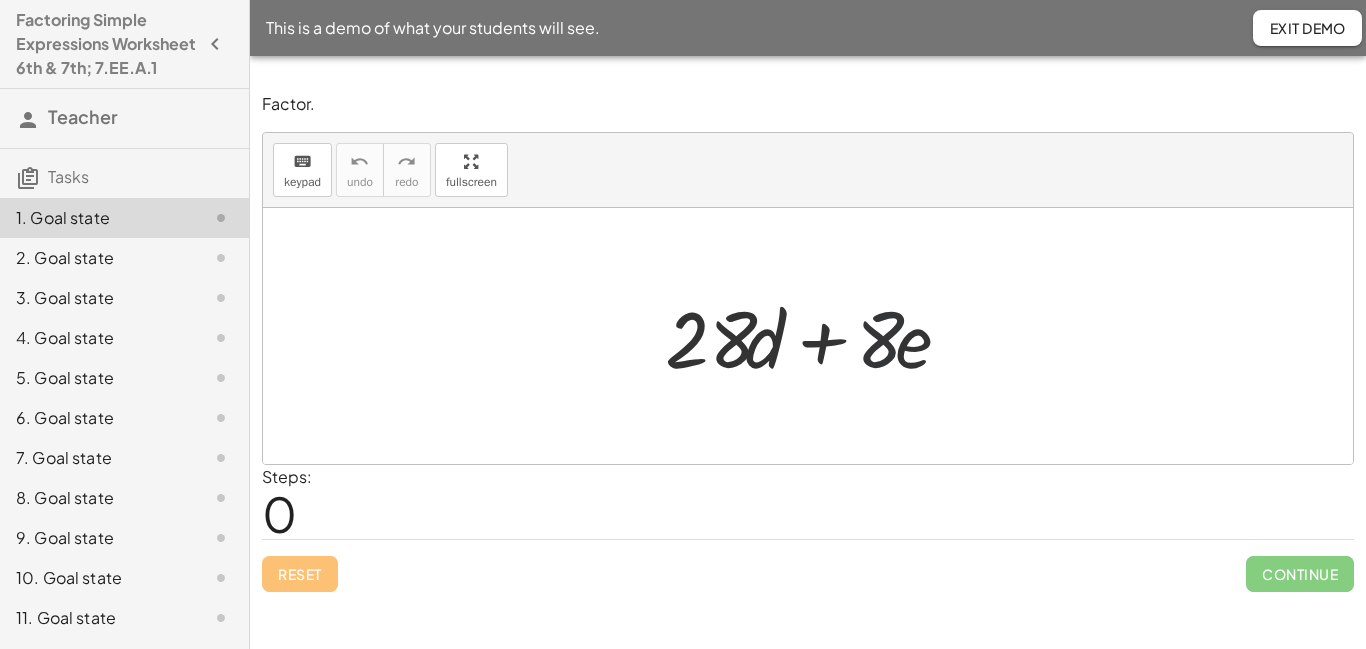 click at bounding box center [816, 336] 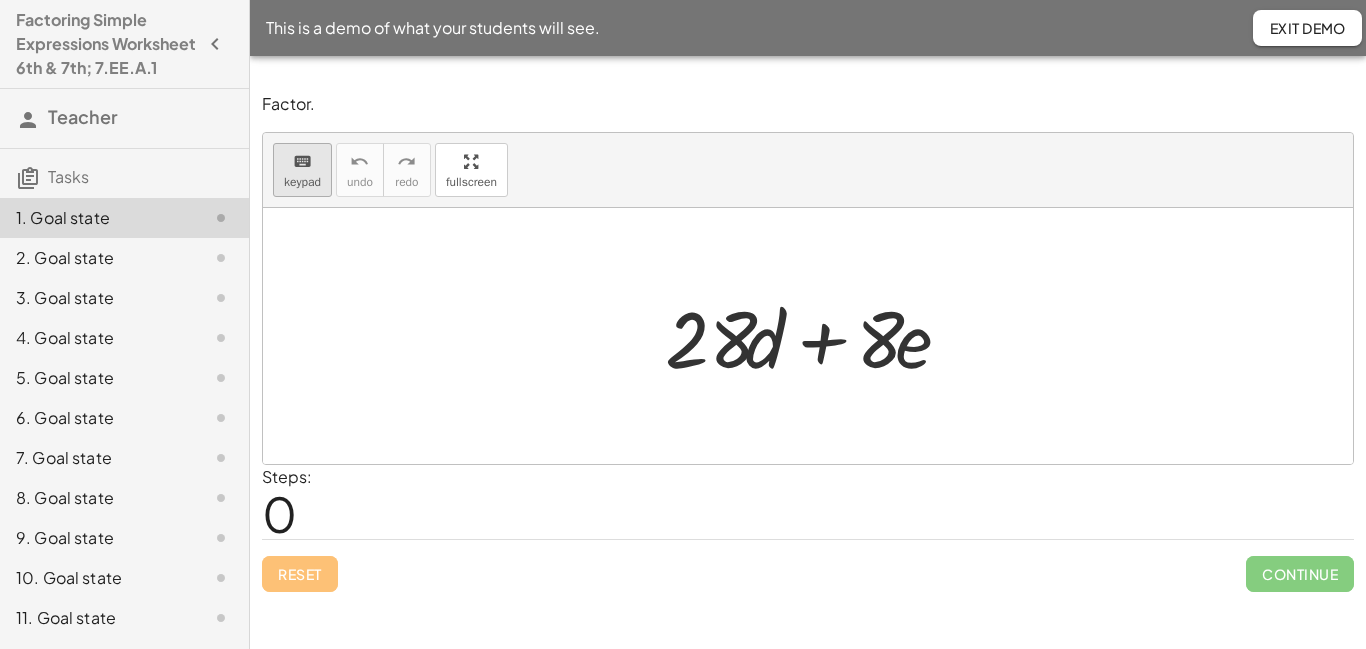click on "keyboard" at bounding box center (302, 161) 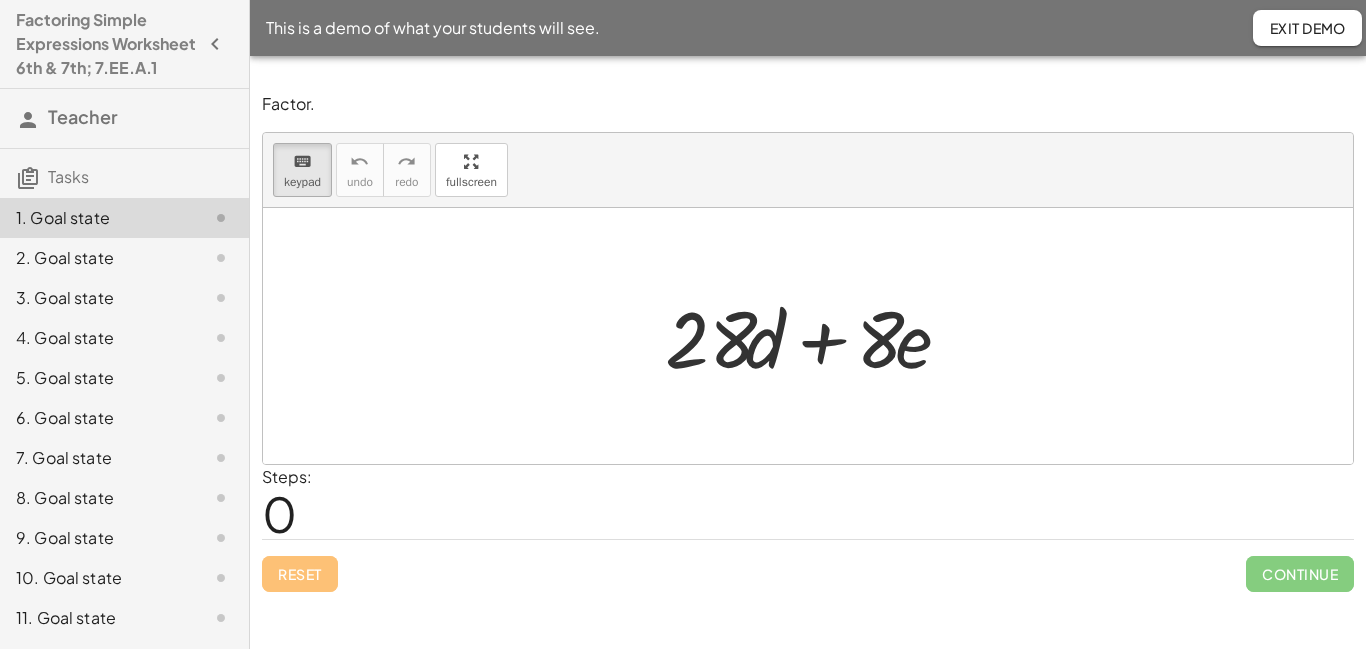 click at bounding box center [816, 336] 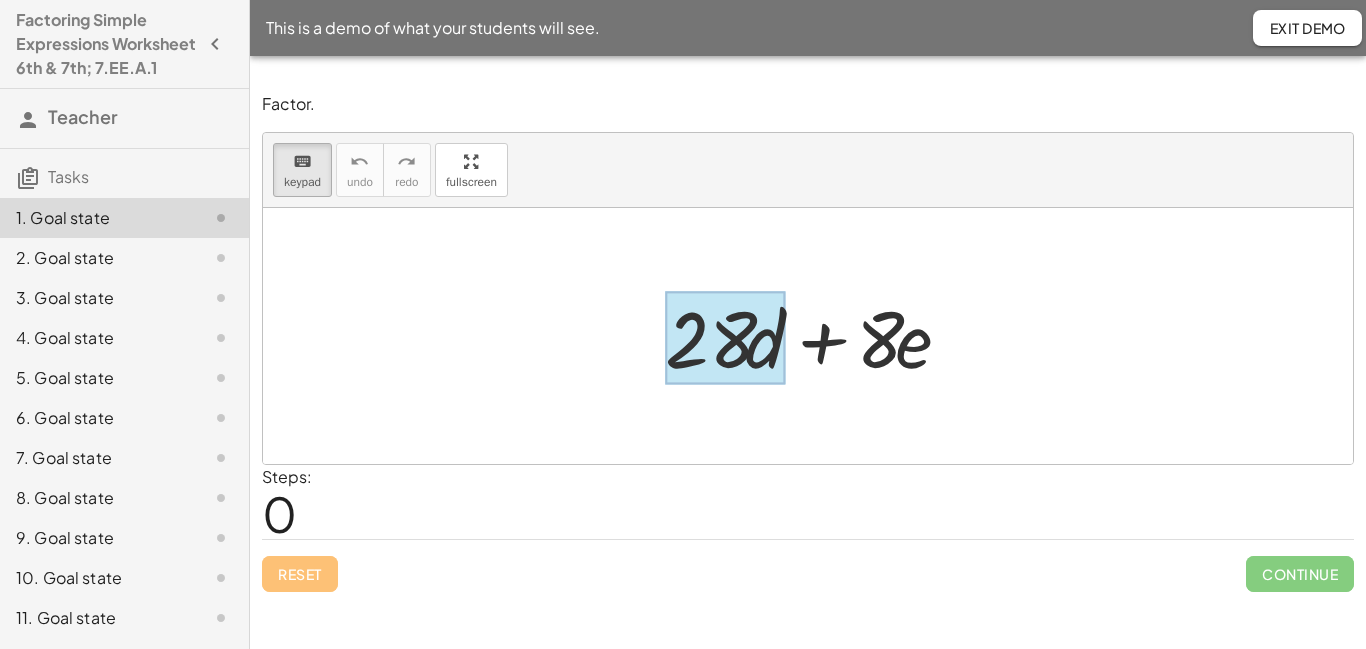 click at bounding box center (725, 338) 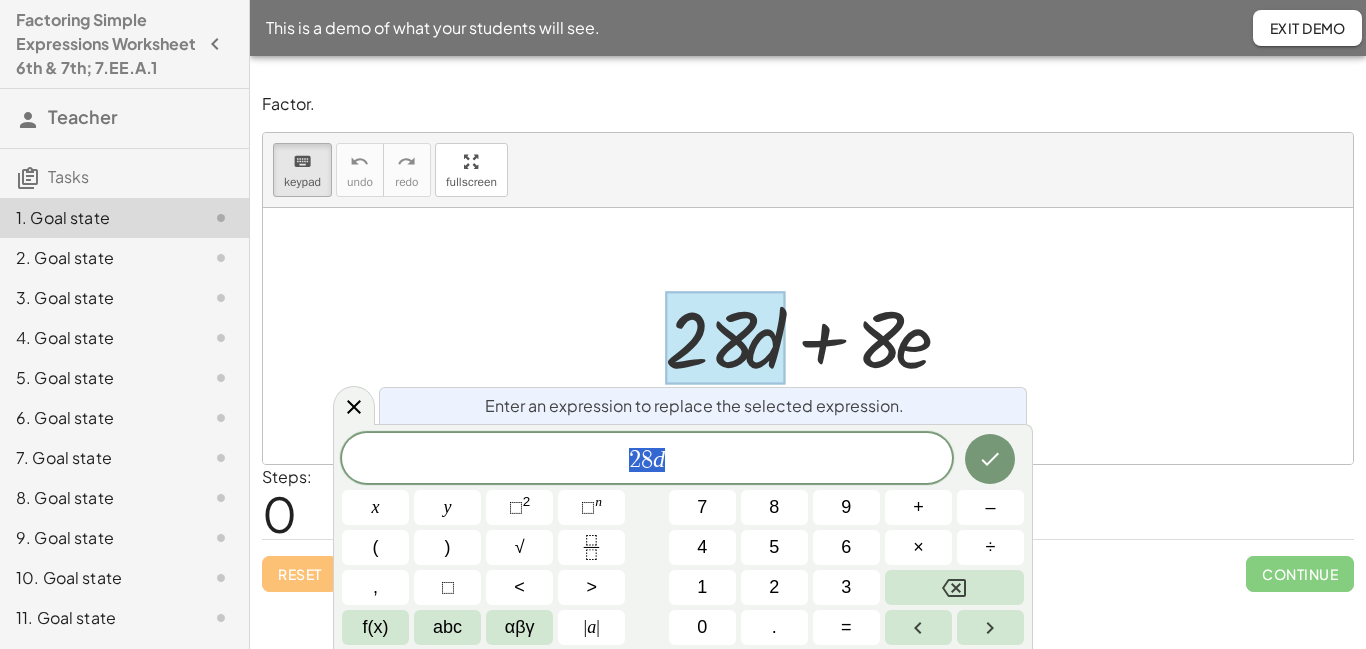 scroll, scrollTop: 2, scrollLeft: 0, axis: vertical 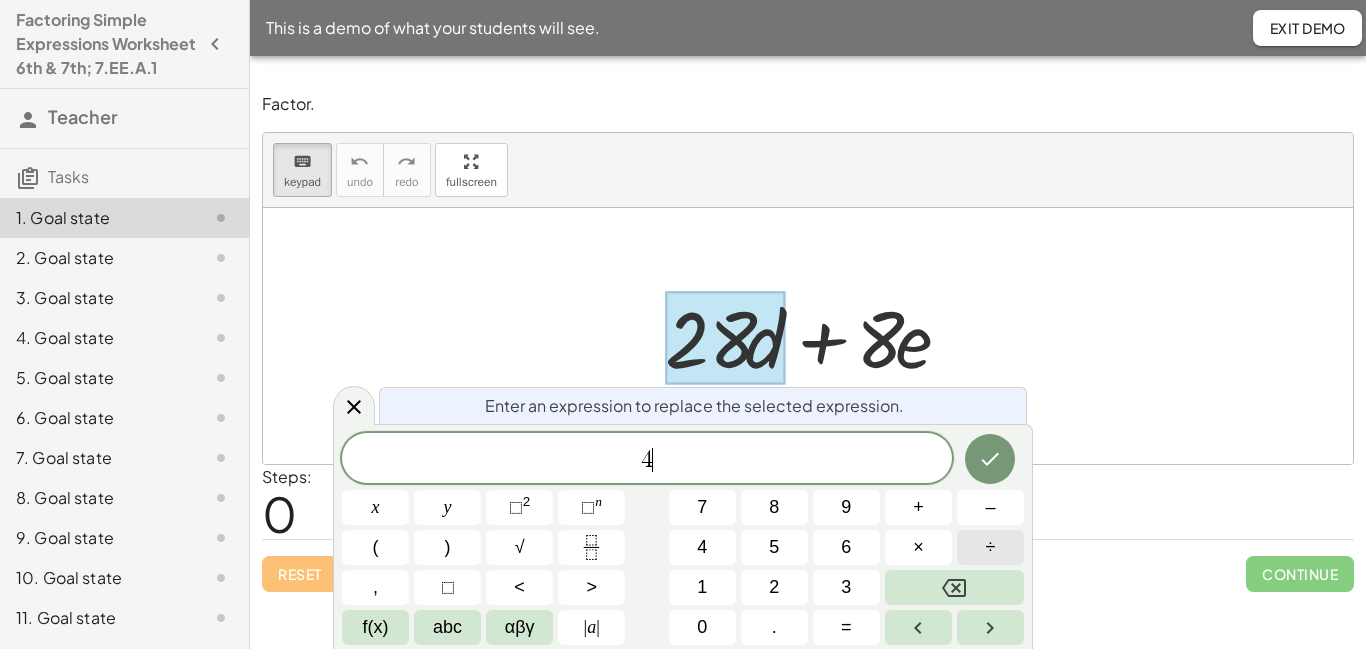 click on "÷" at bounding box center (990, 547) 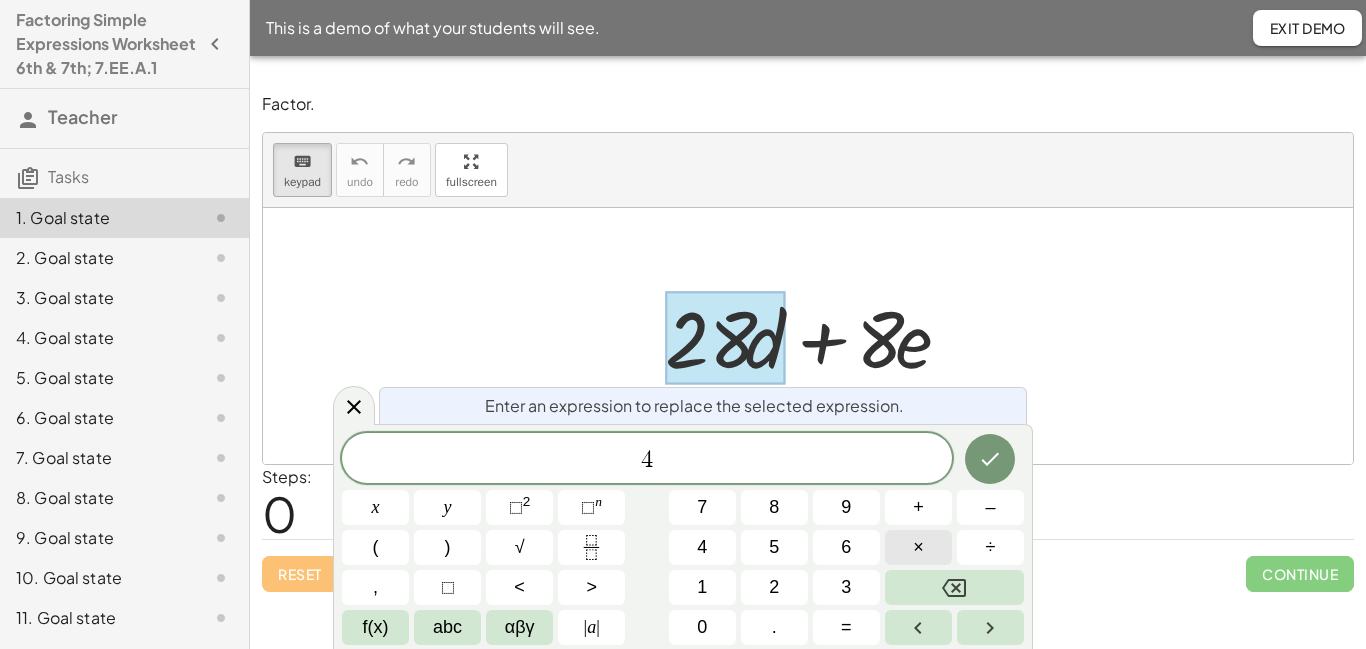 click on "×" at bounding box center [918, 547] 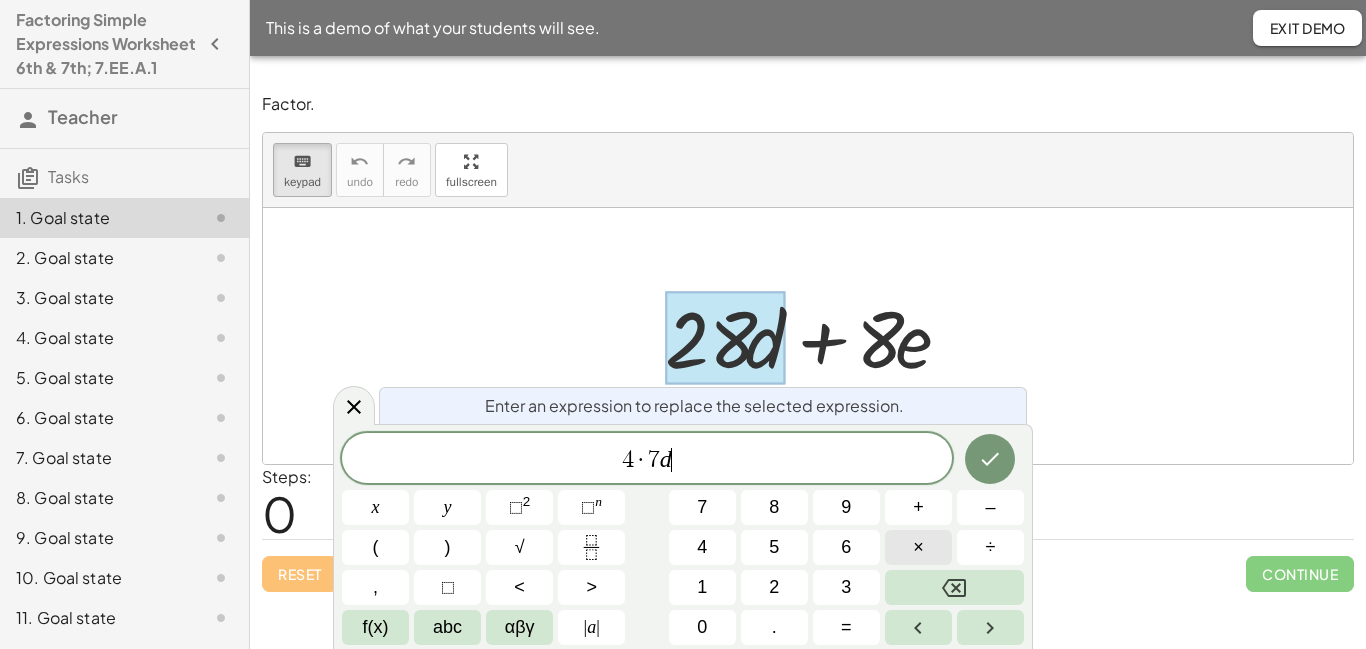 scroll, scrollTop: 4, scrollLeft: 0, axis: vertical 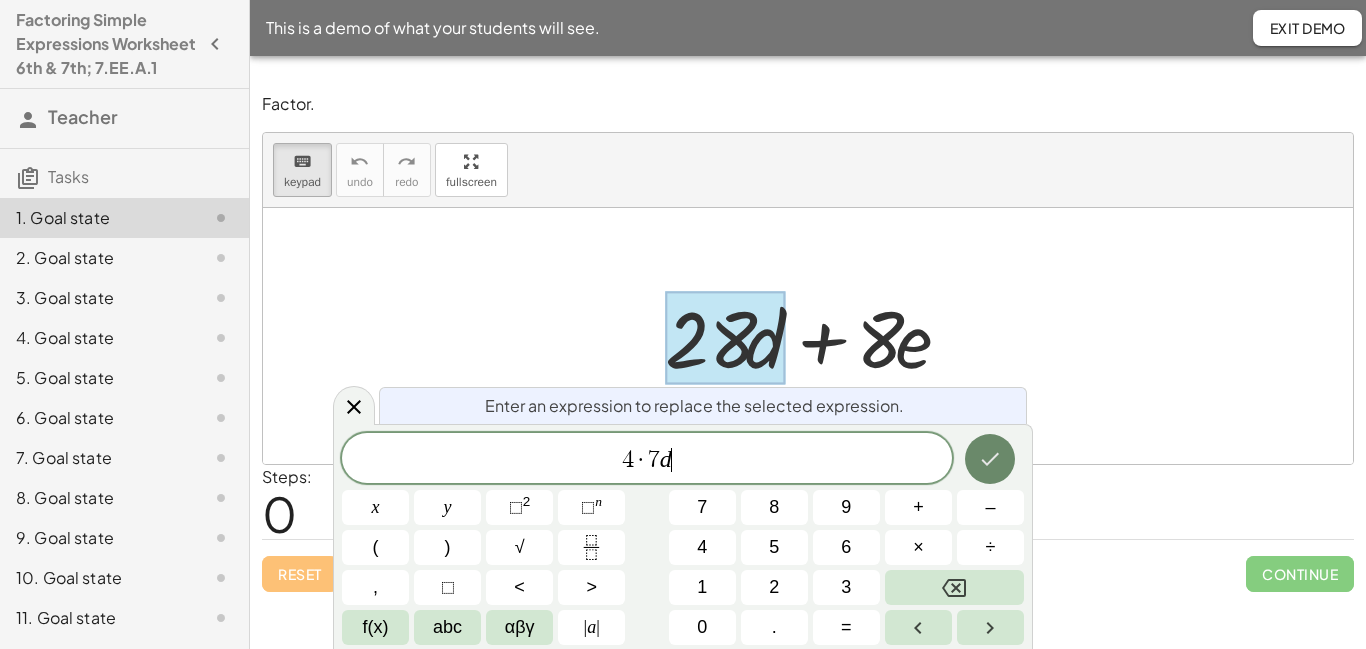 click at bounding box center [990, 459] 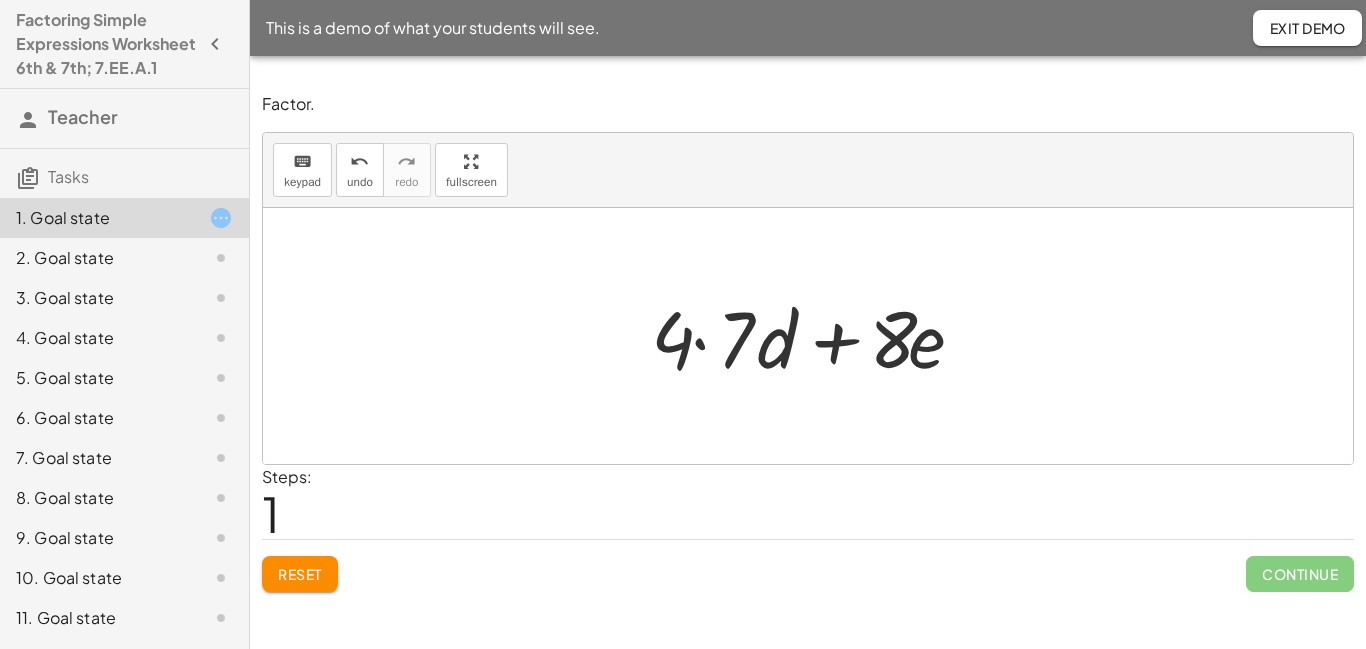 click at bounding box center [815, 336] 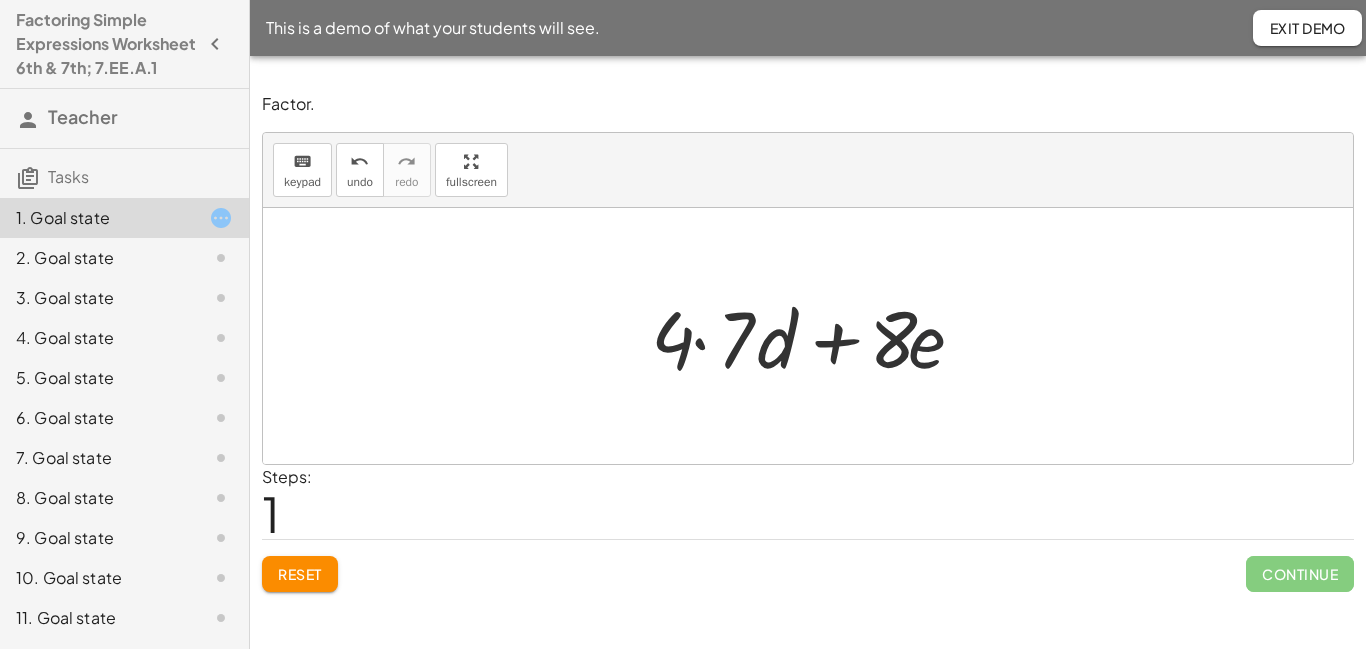 click at bounding box center [815, 336] 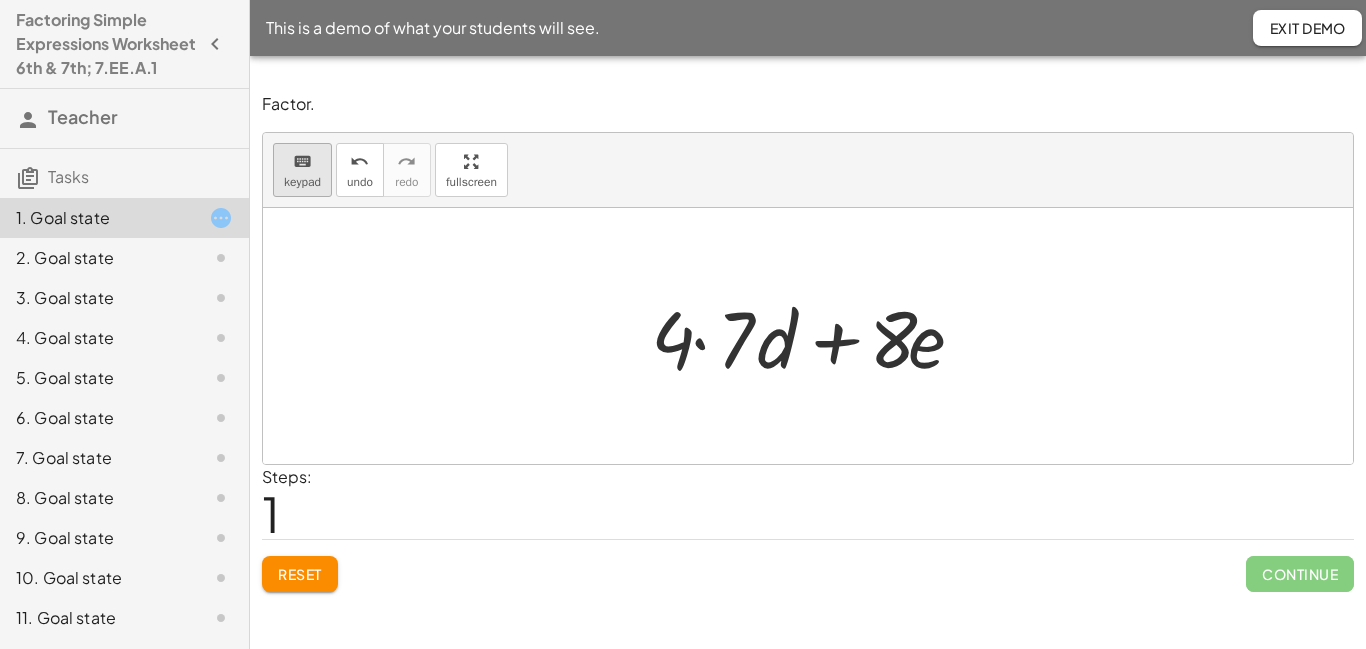 click on "keyboard" at bounding box center [302, 161] 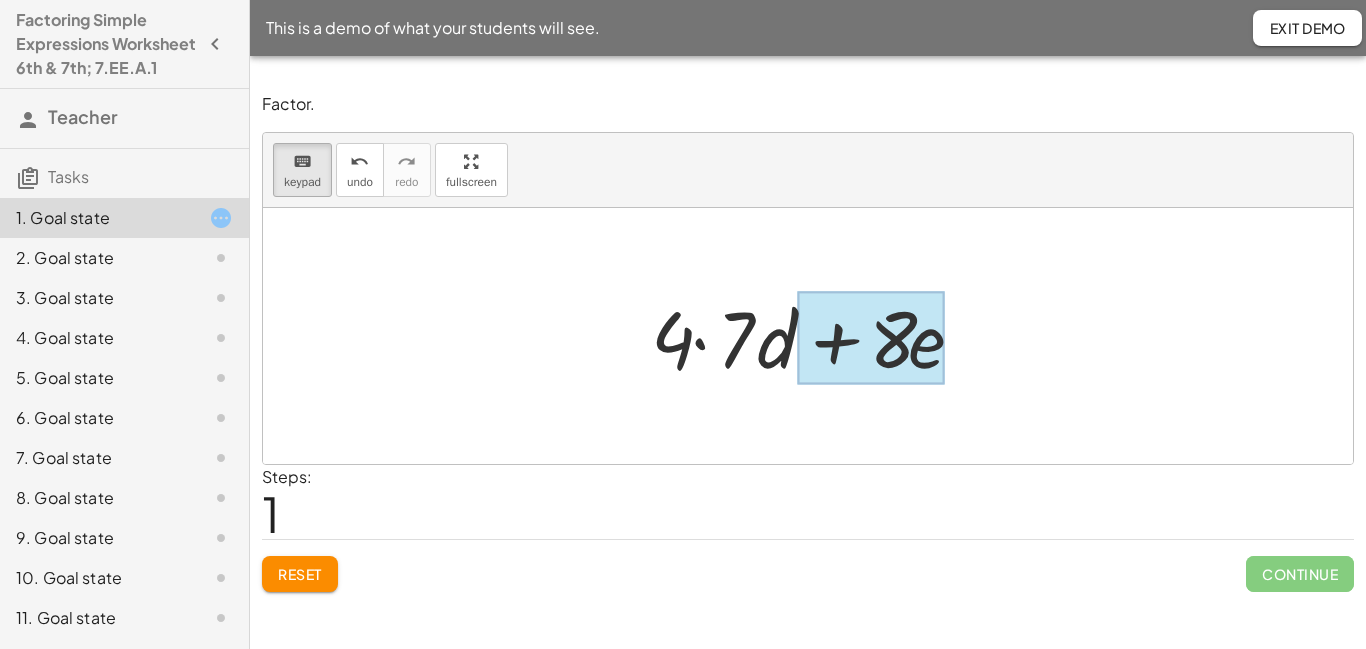 click at bounding box center (870, 338) 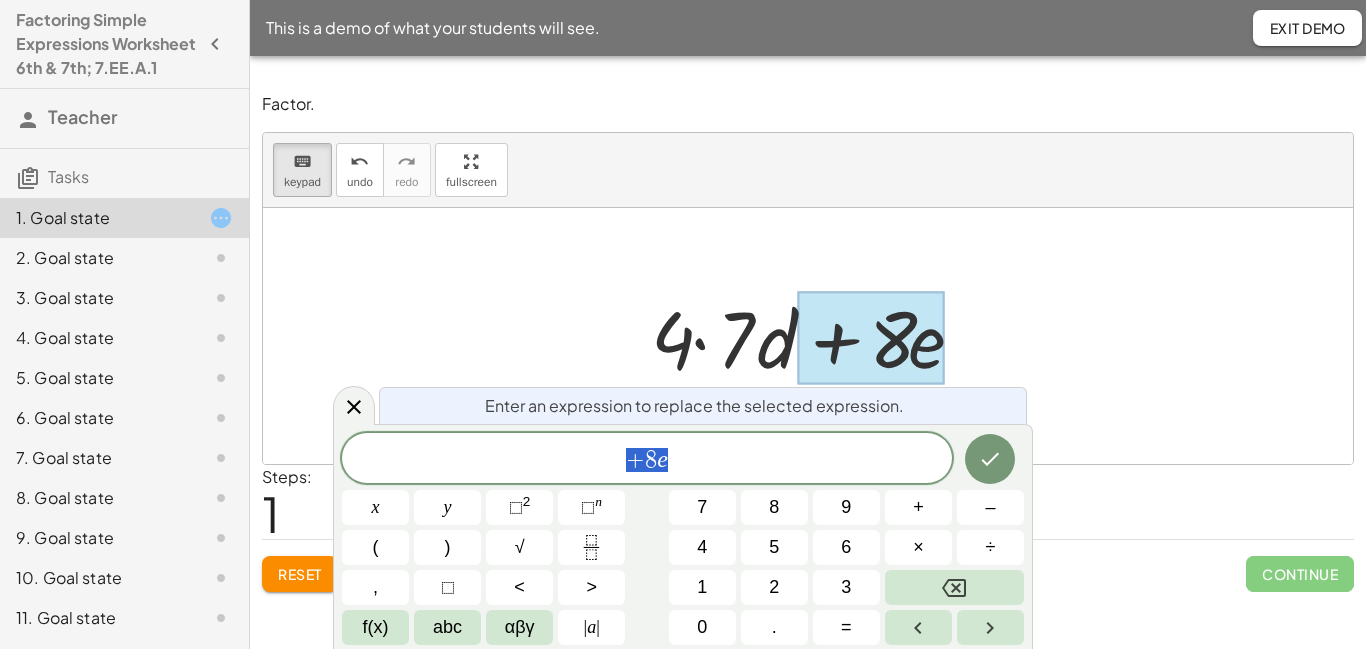 scroll, scrollTop: 5, scrollLeft: 0, axis: vertical 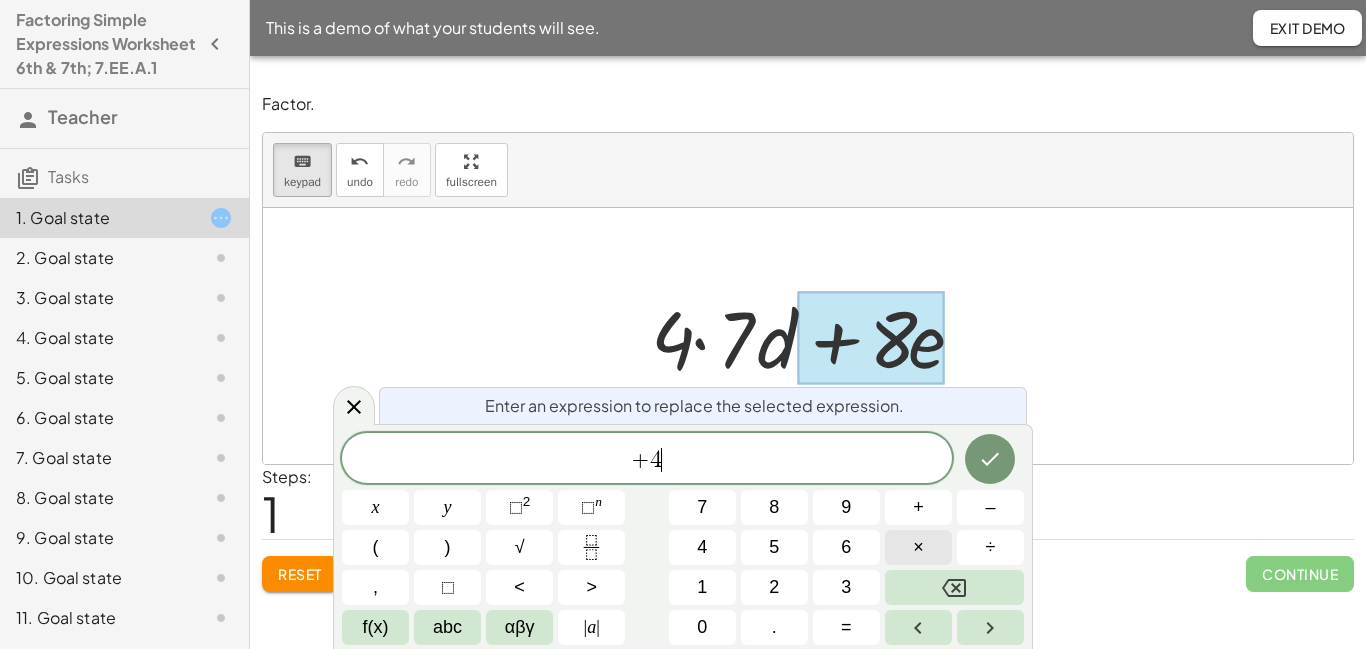 click on "×" at bounding box center [918, 547] 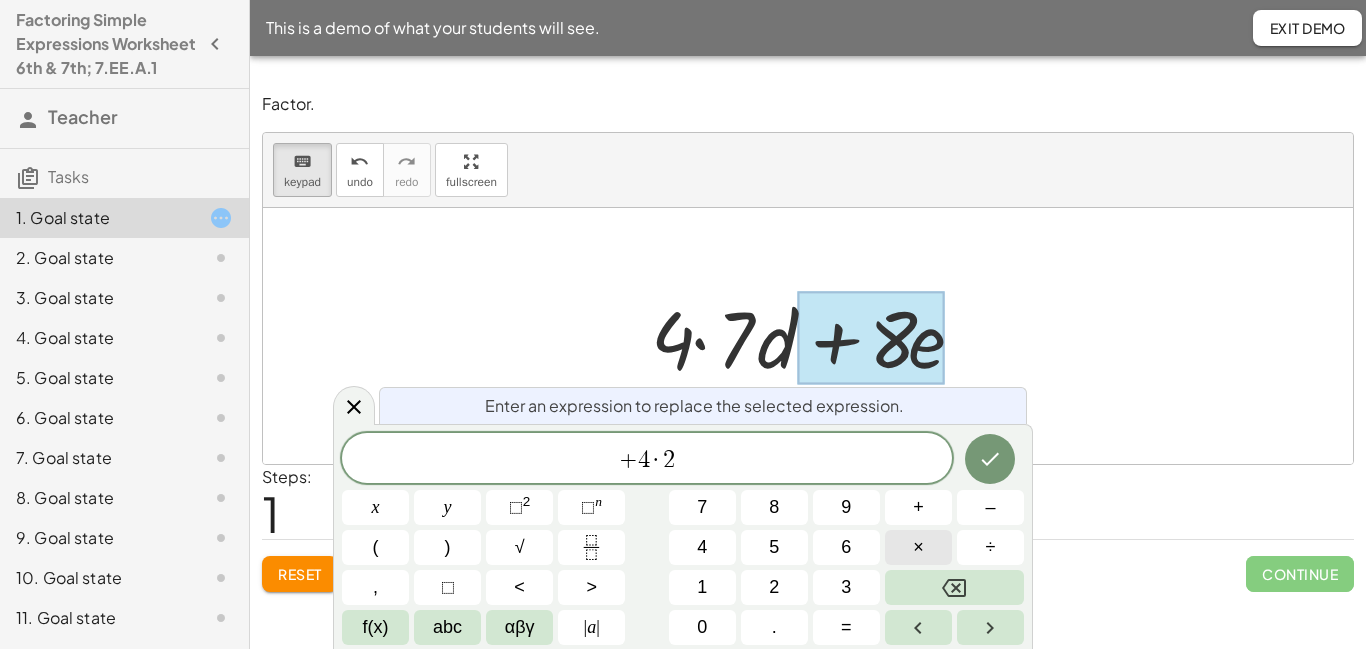 scroll, scrollTop: 8, scrollLeft: 0, axis: vertical 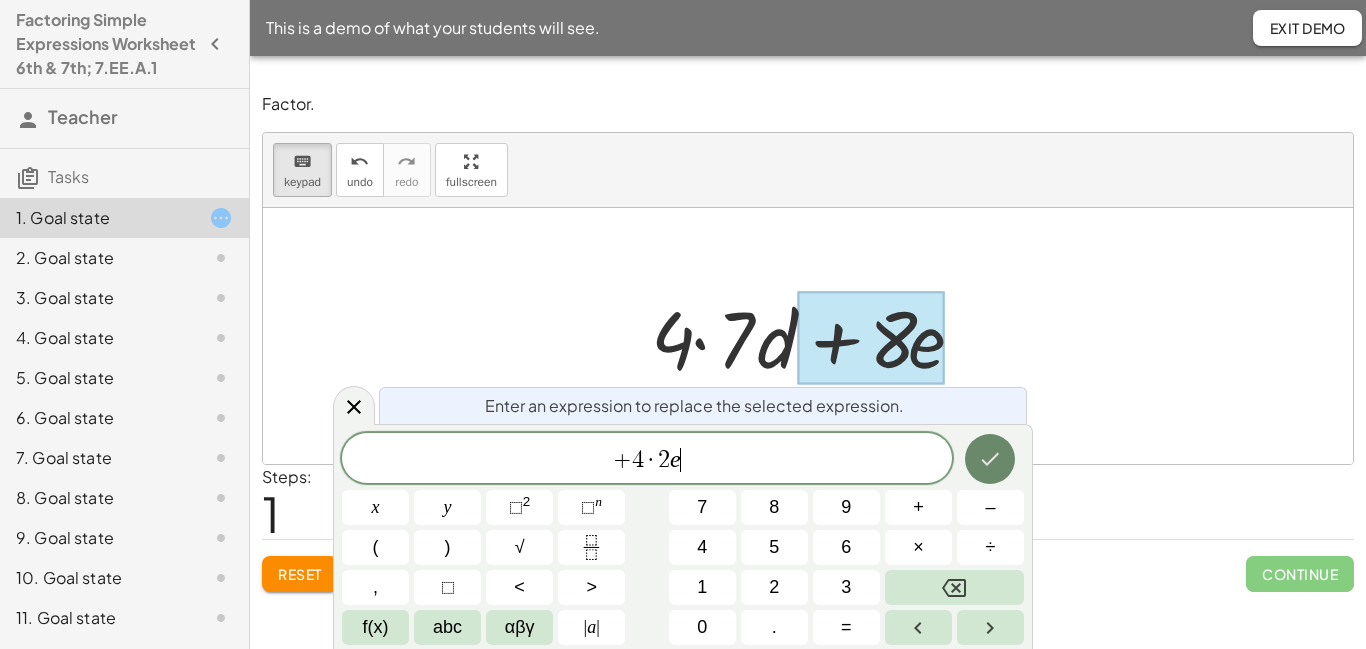 click 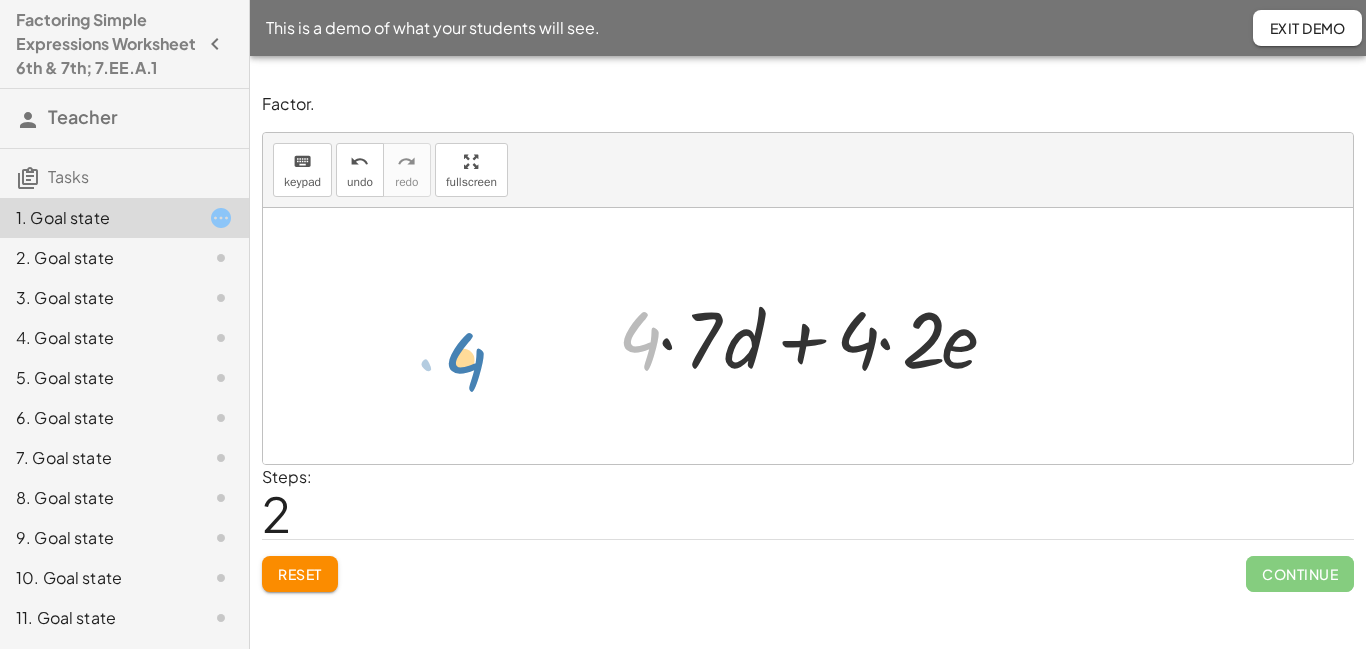 drag, startPoint x: 638, startPoint y: 342, endPoint x: 462, endPoint y: 363, distance: 177.24841 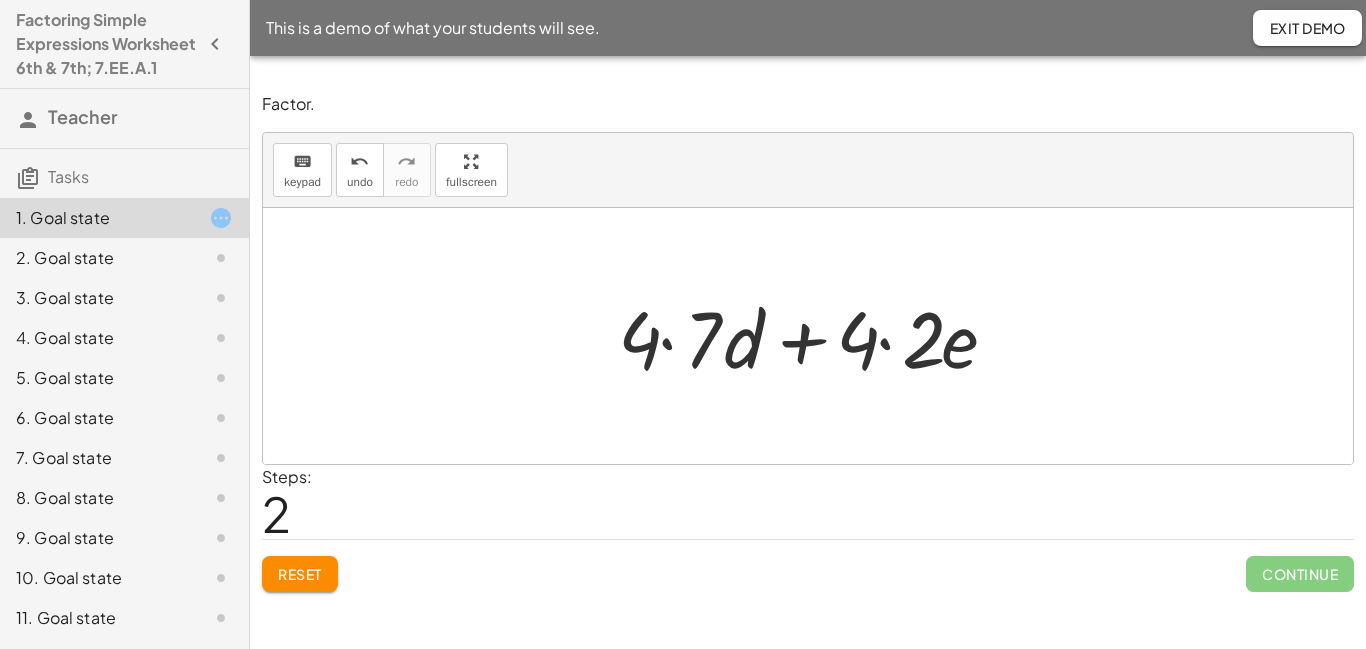click at bounding box center (815, 336) 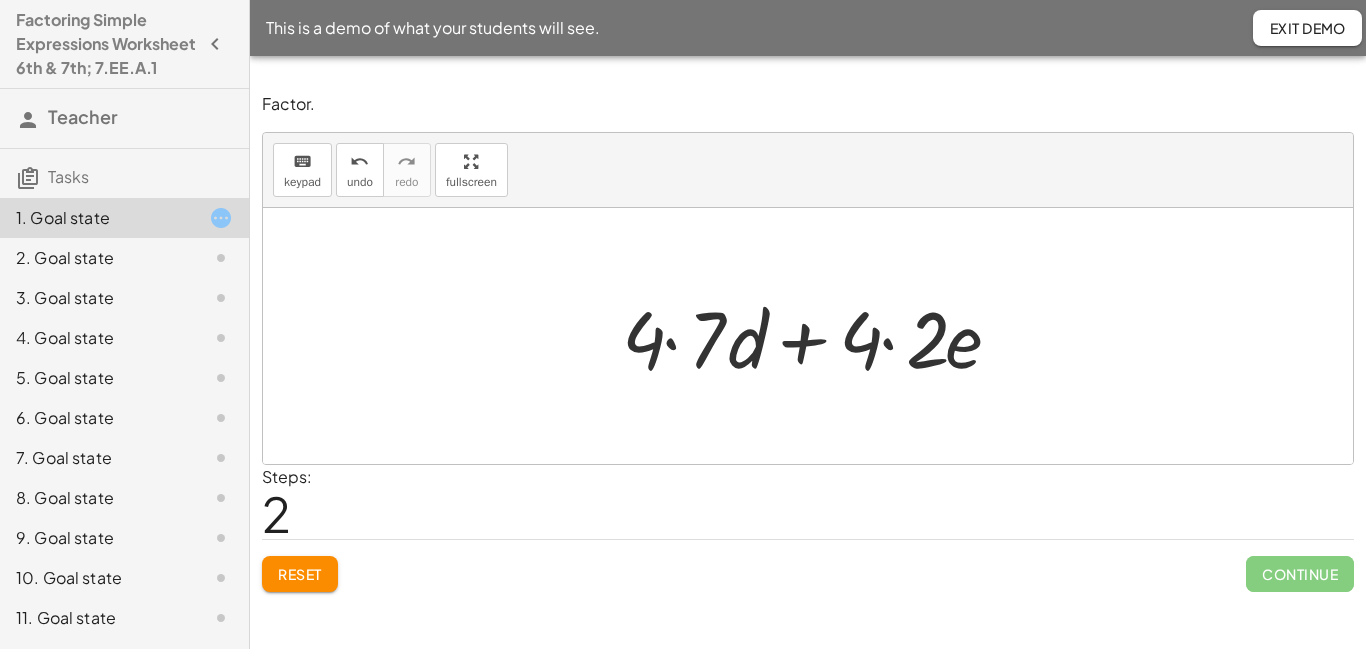 click at bounding box center (815, 336) 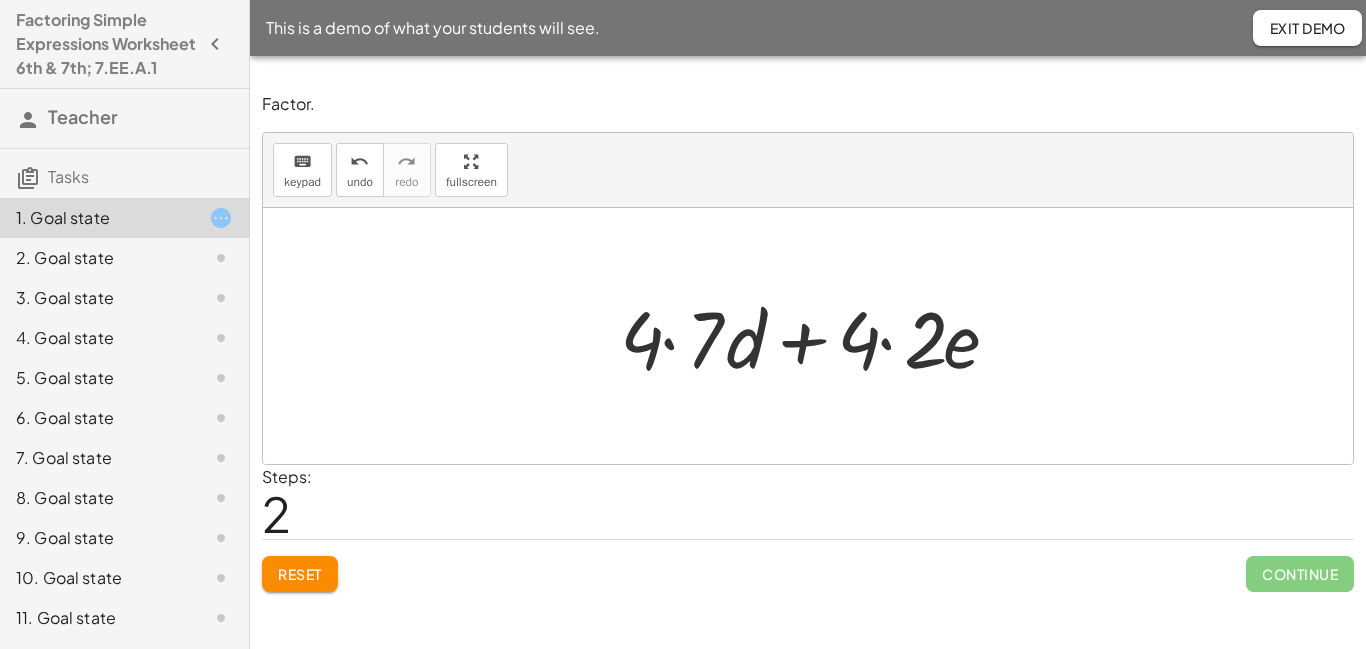 click at bounding box center (815, 336) 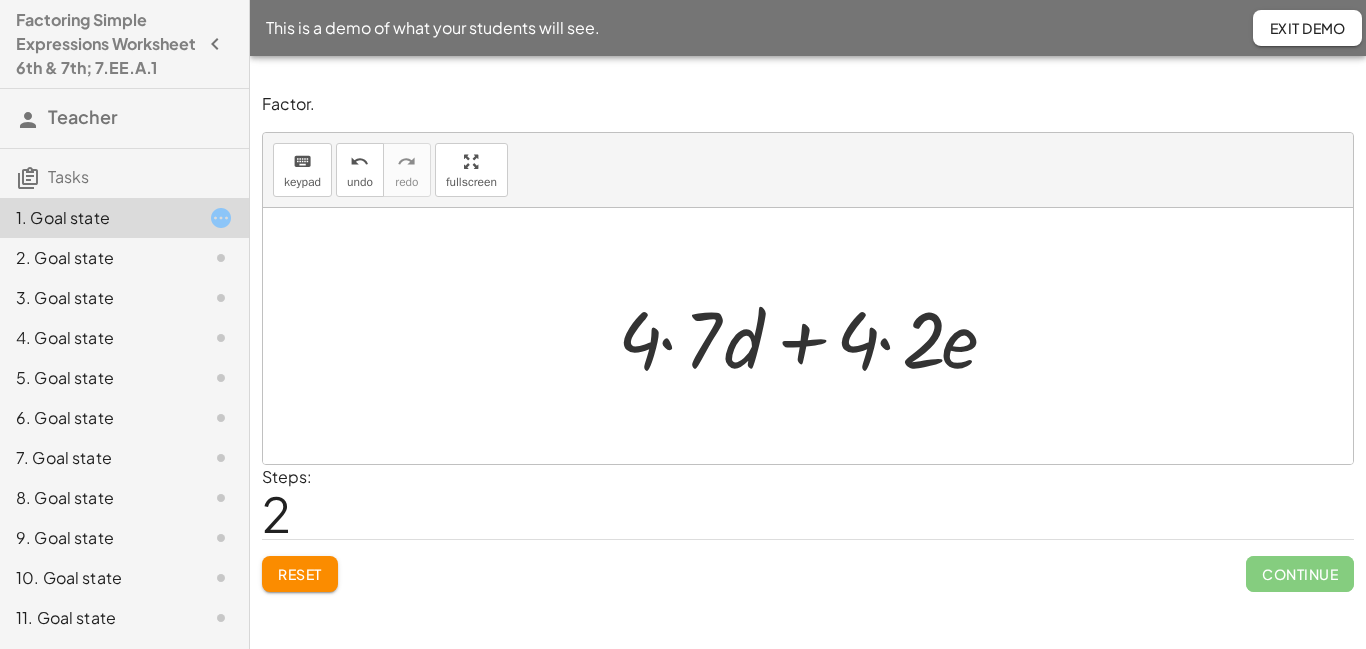 click at bounding box center [815, 336] 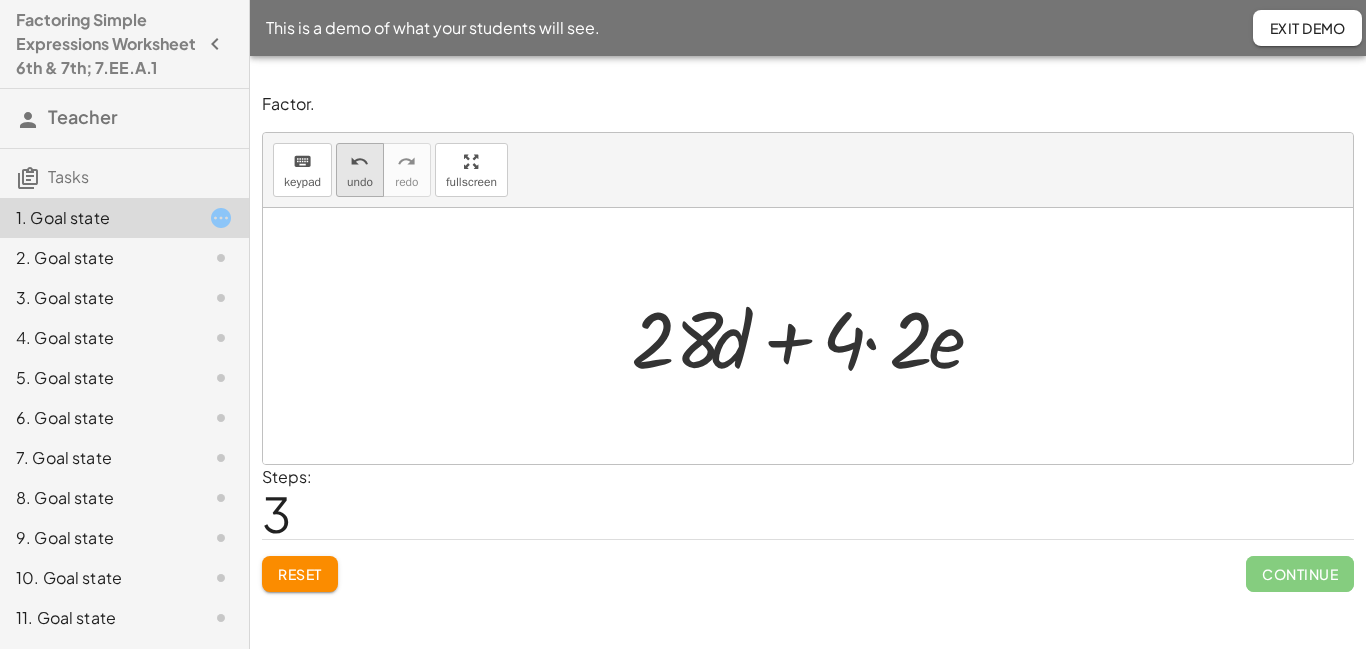click on "undo" at bounding box center (360, 182) 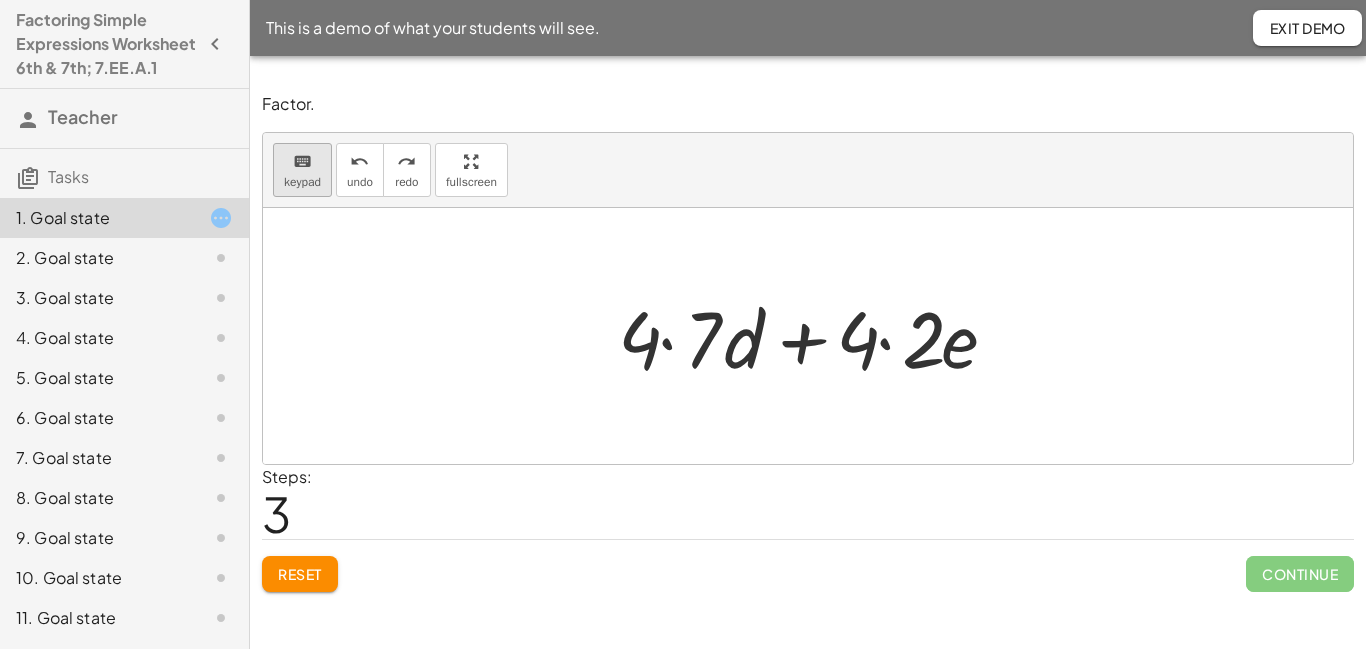 click on "keyboard" at bounding box center (302, 161) 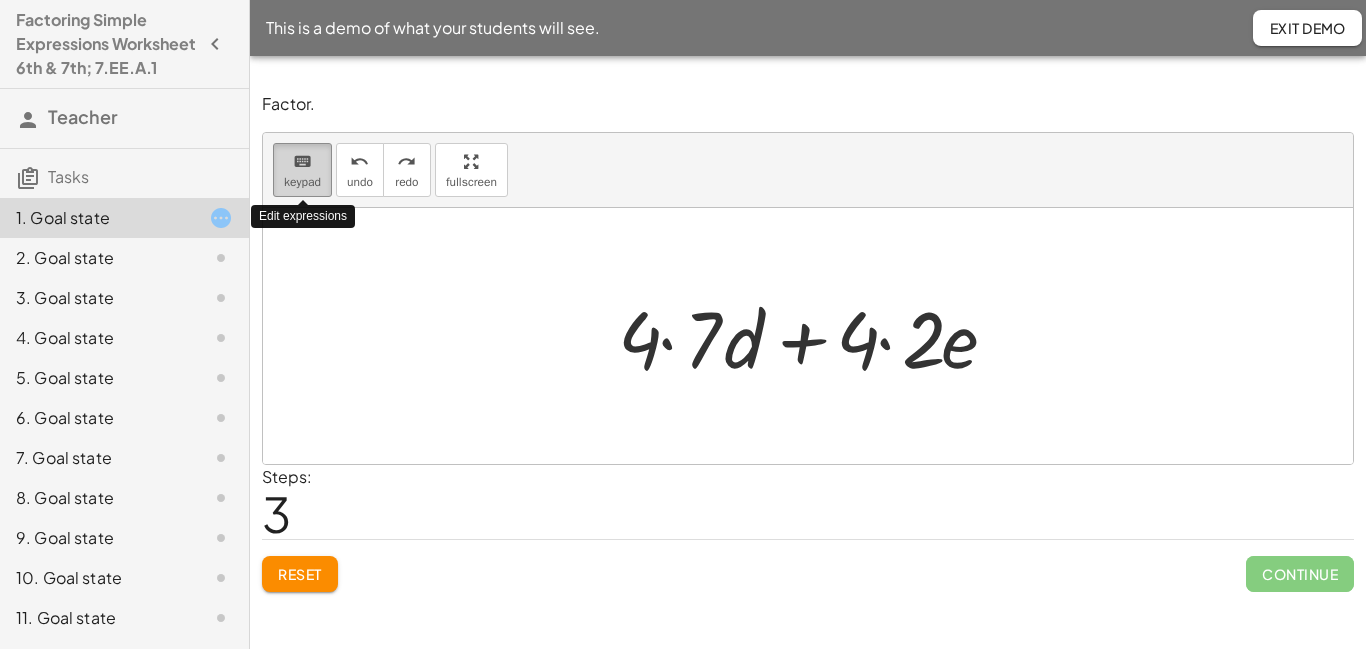 click on "keyboard" at bounding box center (302, 161) 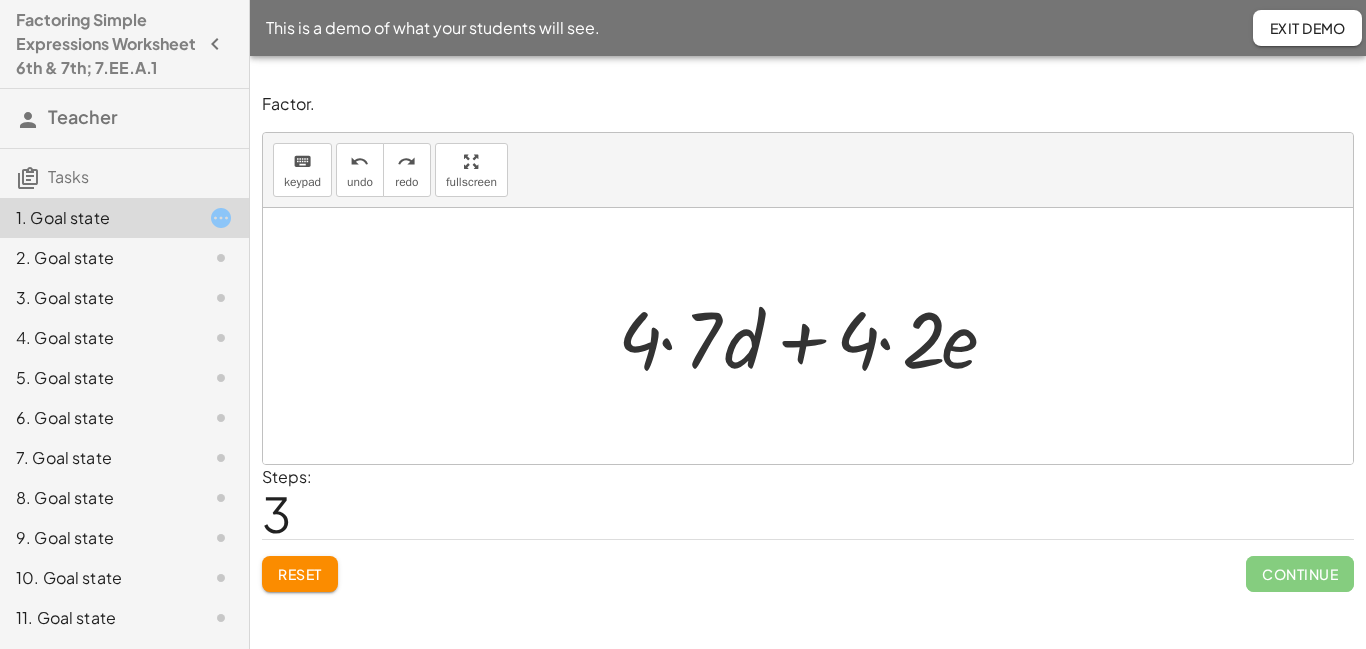 click at bounding box center (815, 336) 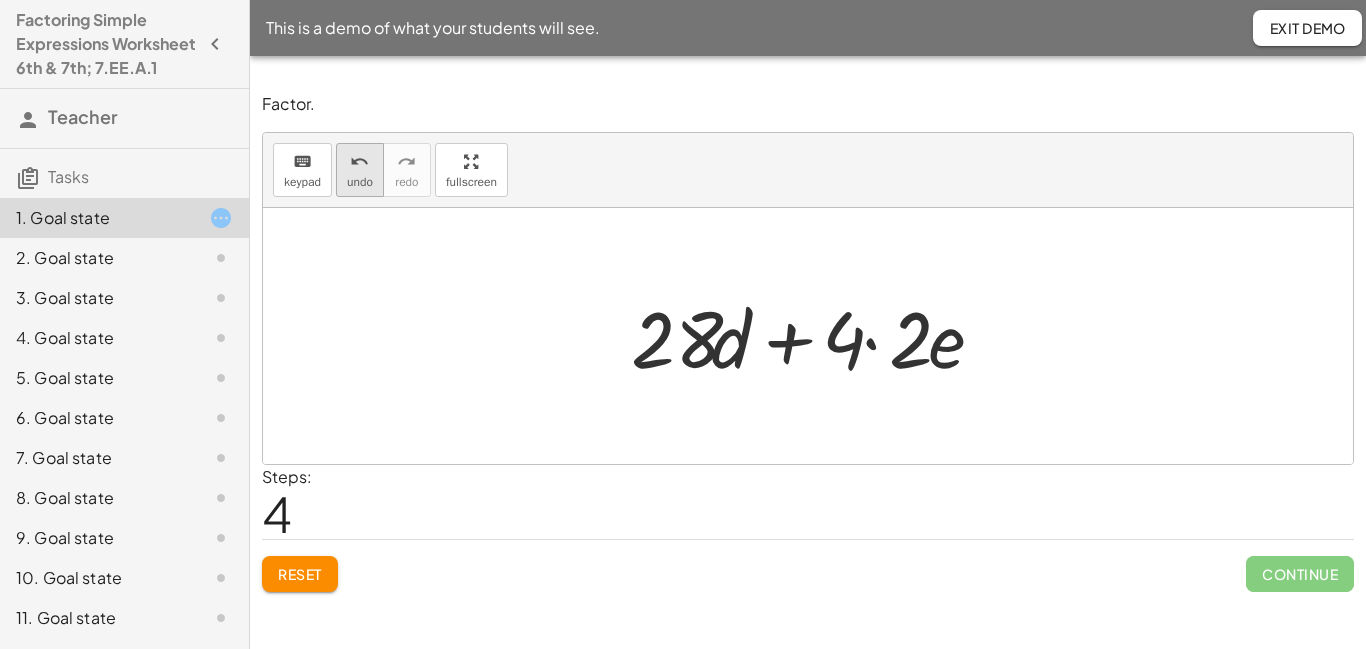 click on "undo" at bounding box center [360, 182] 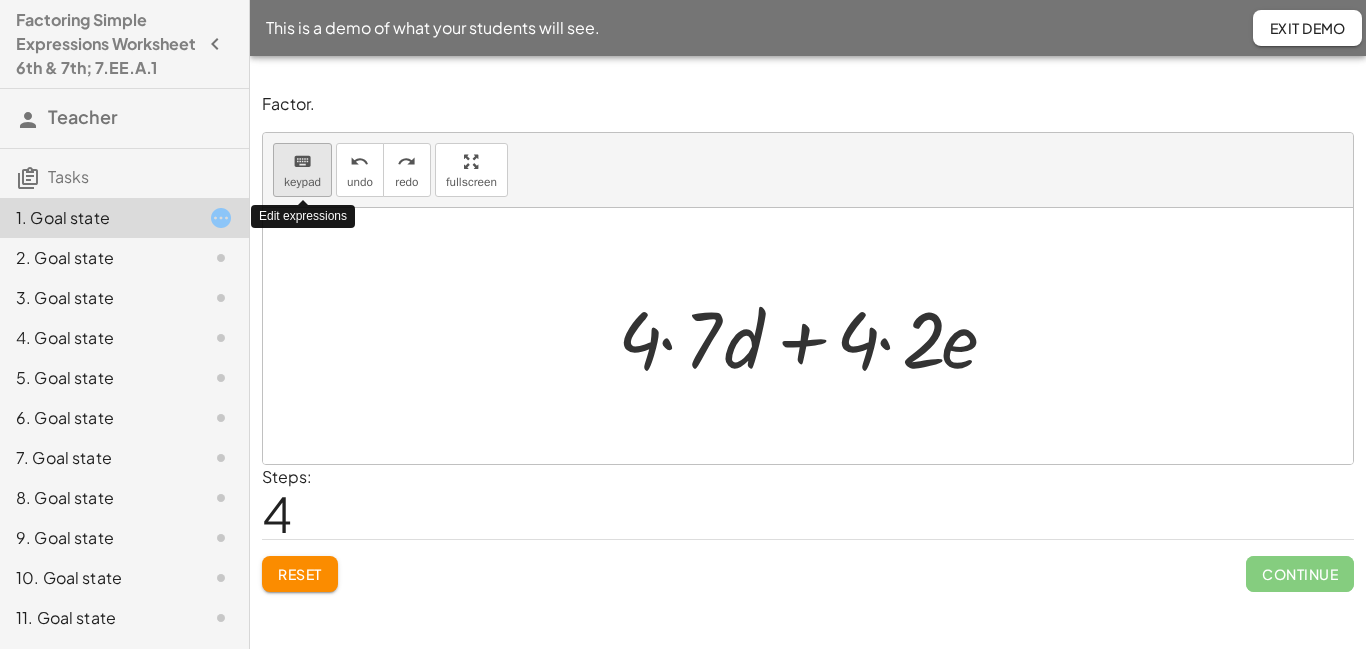click on "keypad" at bounding box center [302, 182] 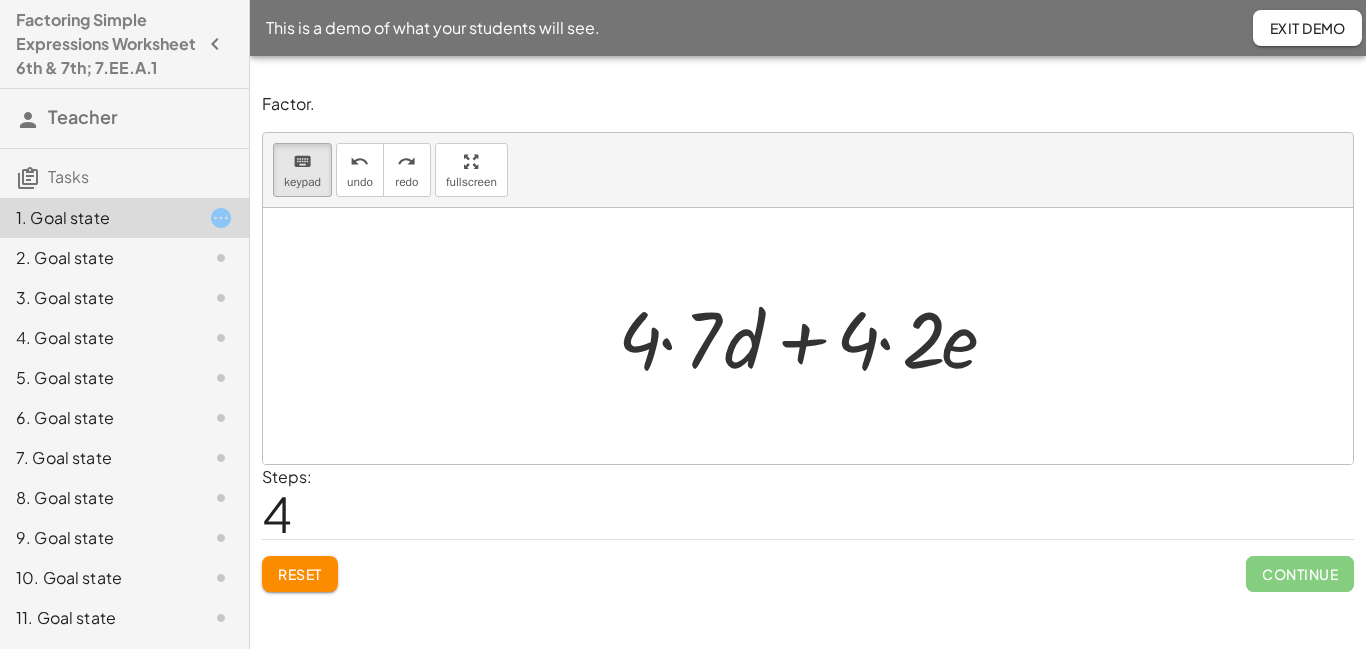click at bounding box center (815, 336) 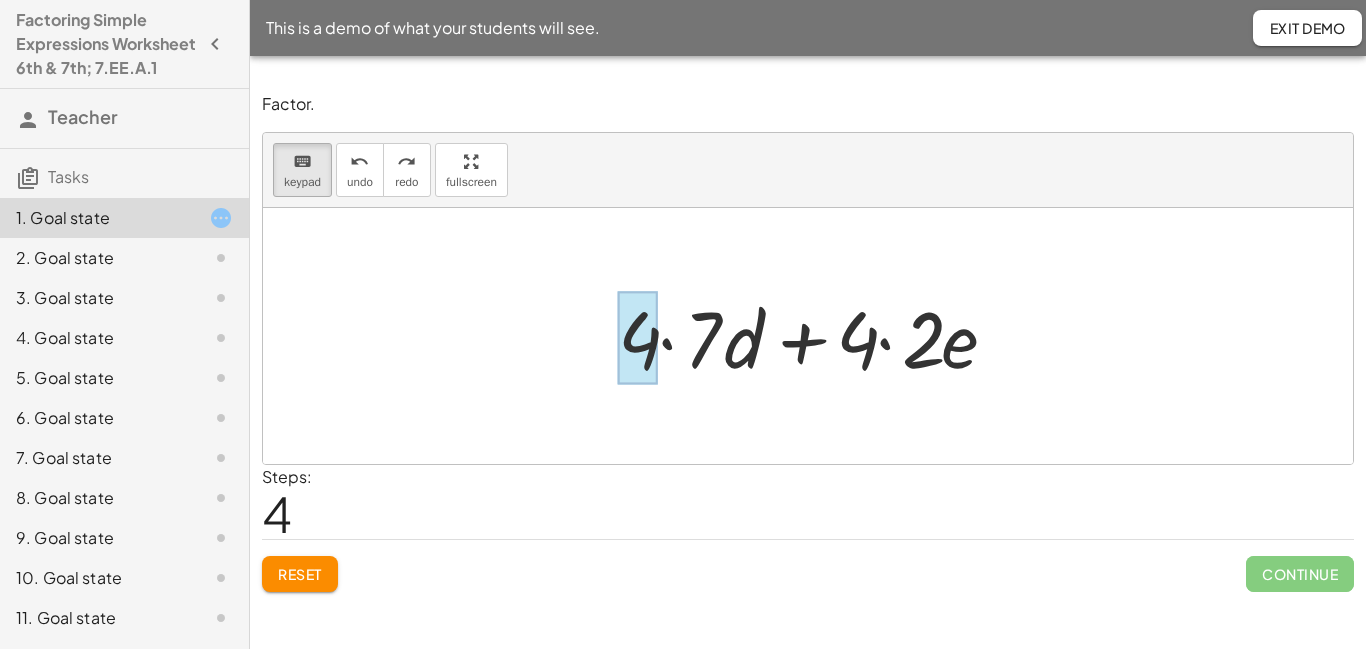 drag, startPoint x: 855, startPoint y: 357, endPoint x: 649, endPoint y: 353, distance: 206.03883 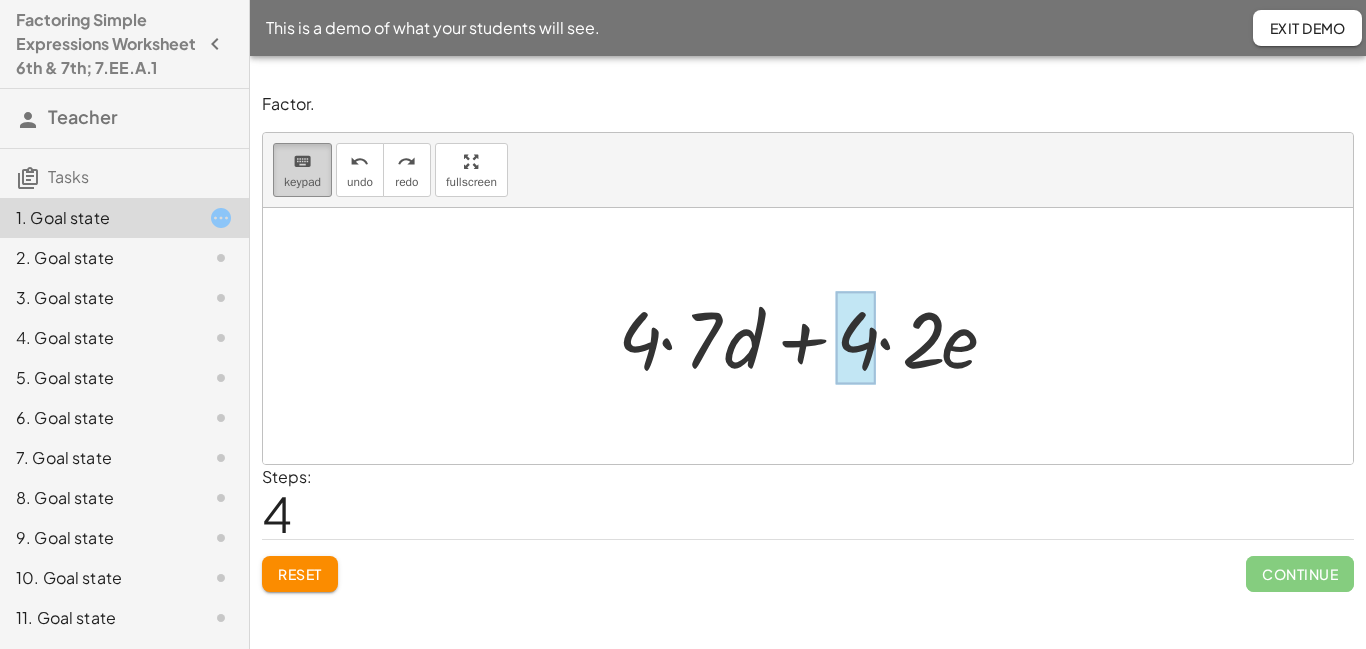 click on "keyboard keypad" at bounding box center (302, 170) 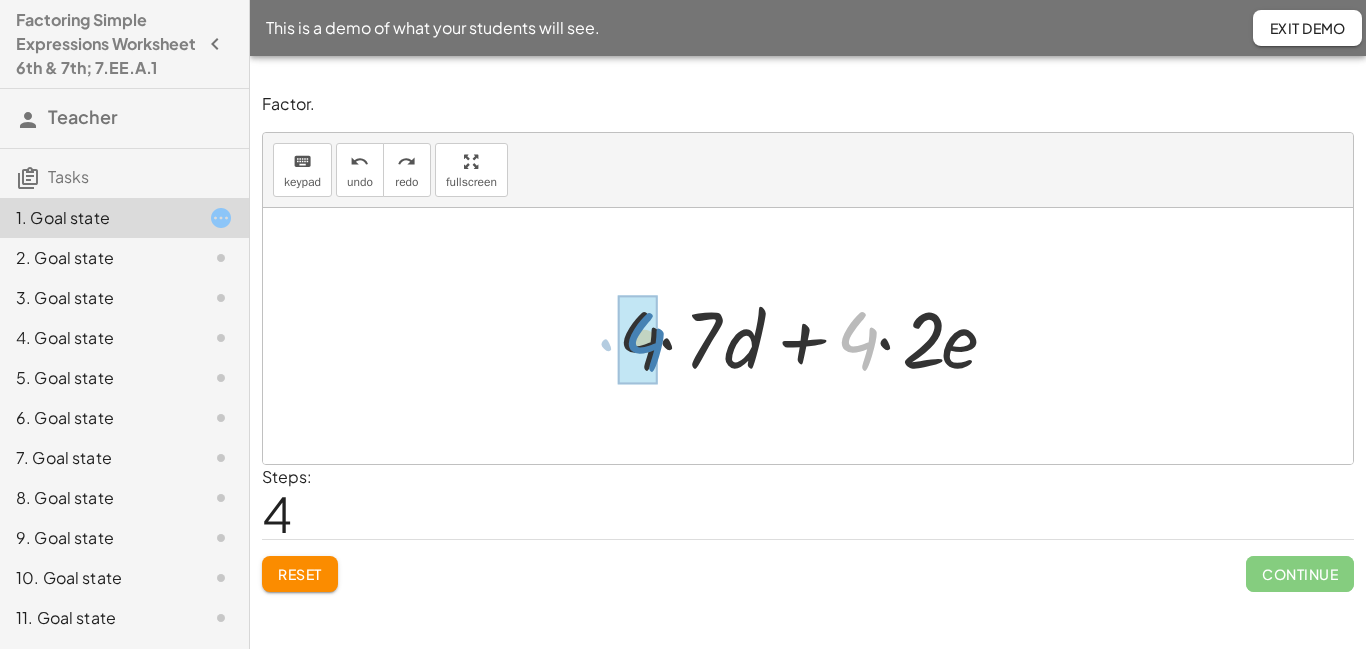 drag, startPoint x: 853, startPoint y: 341, endPoint x: 640, endPoint y: 342, distance: 213.00235 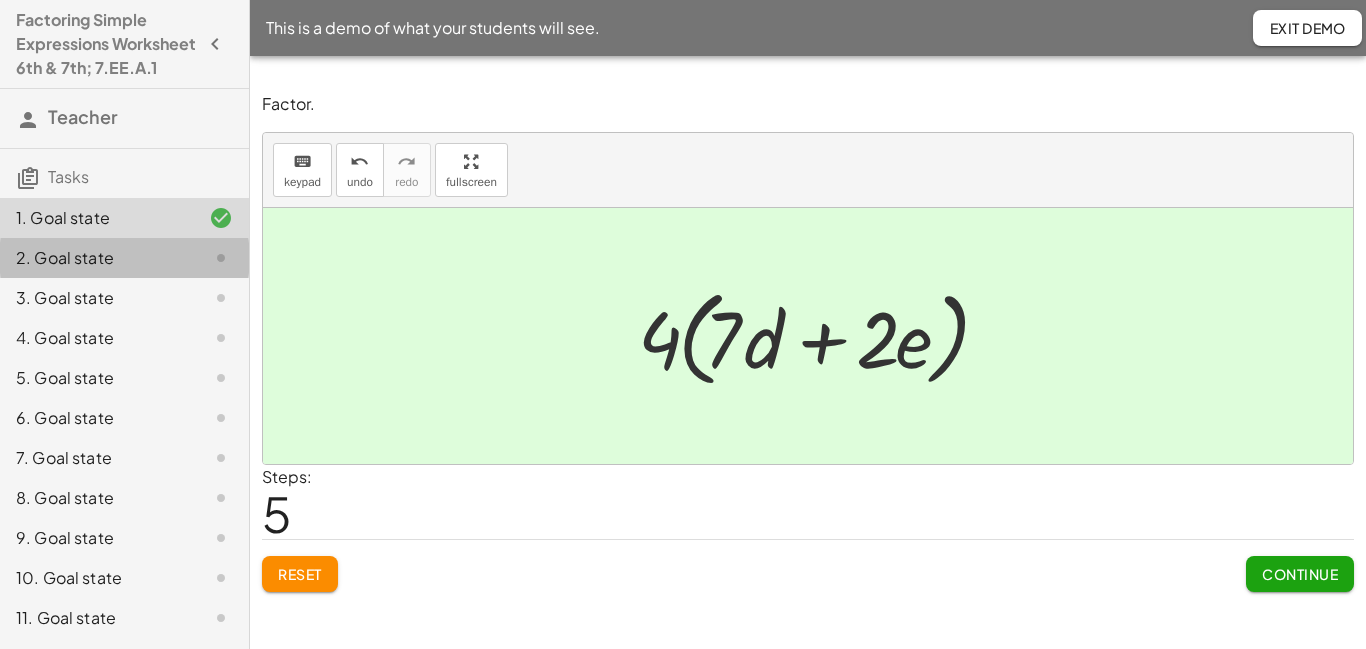click 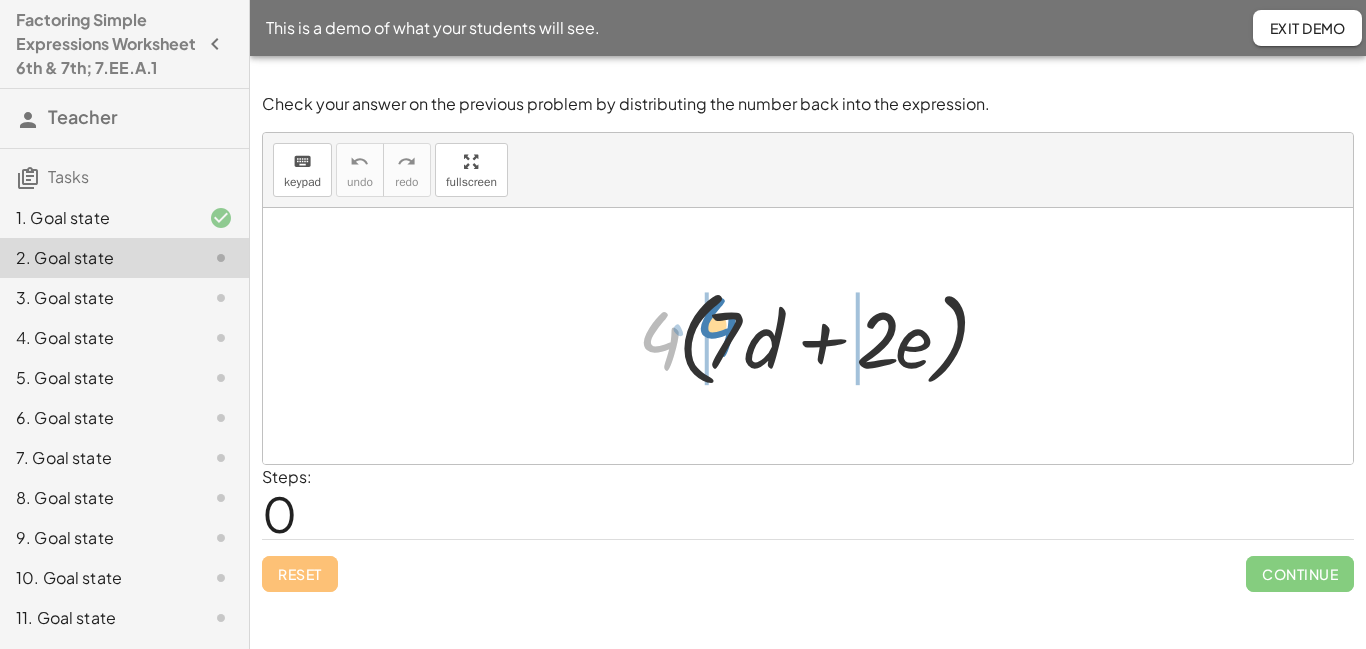 drag, startPoint x: 662, startPoint y: 340, endPoint x: 719, endPoint y: 325, distance: 58.940647 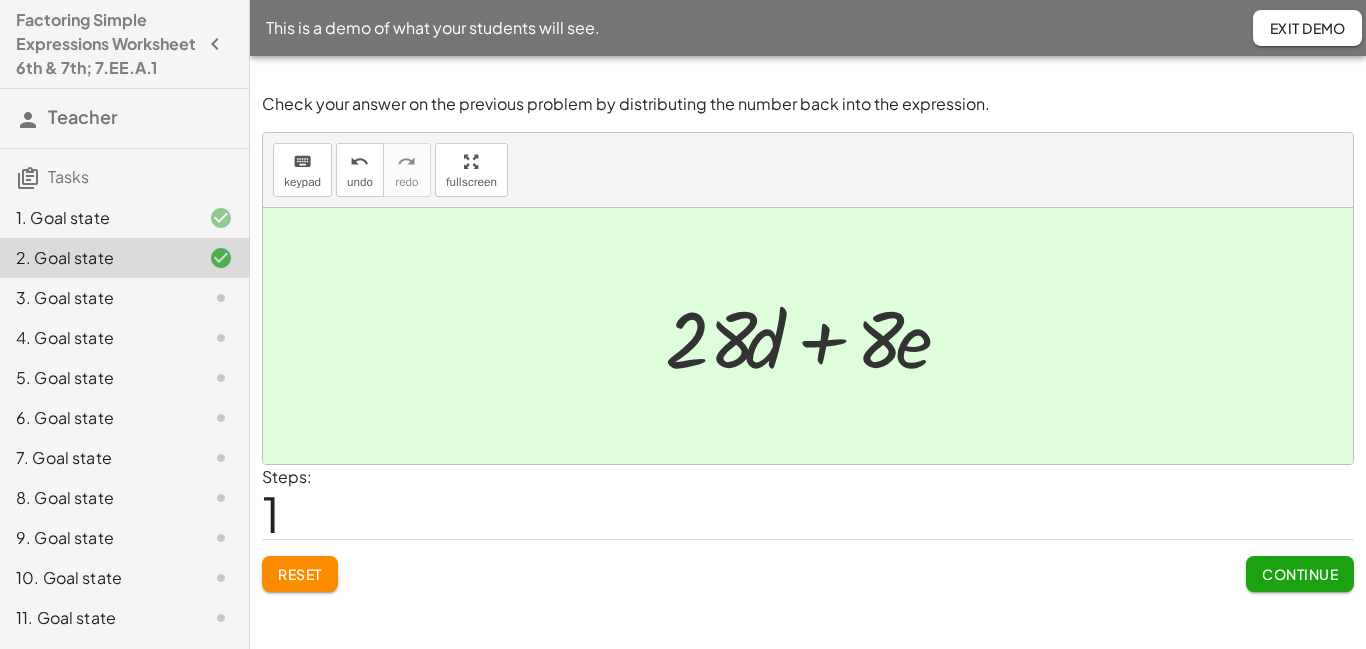 click on "3. Goal state" 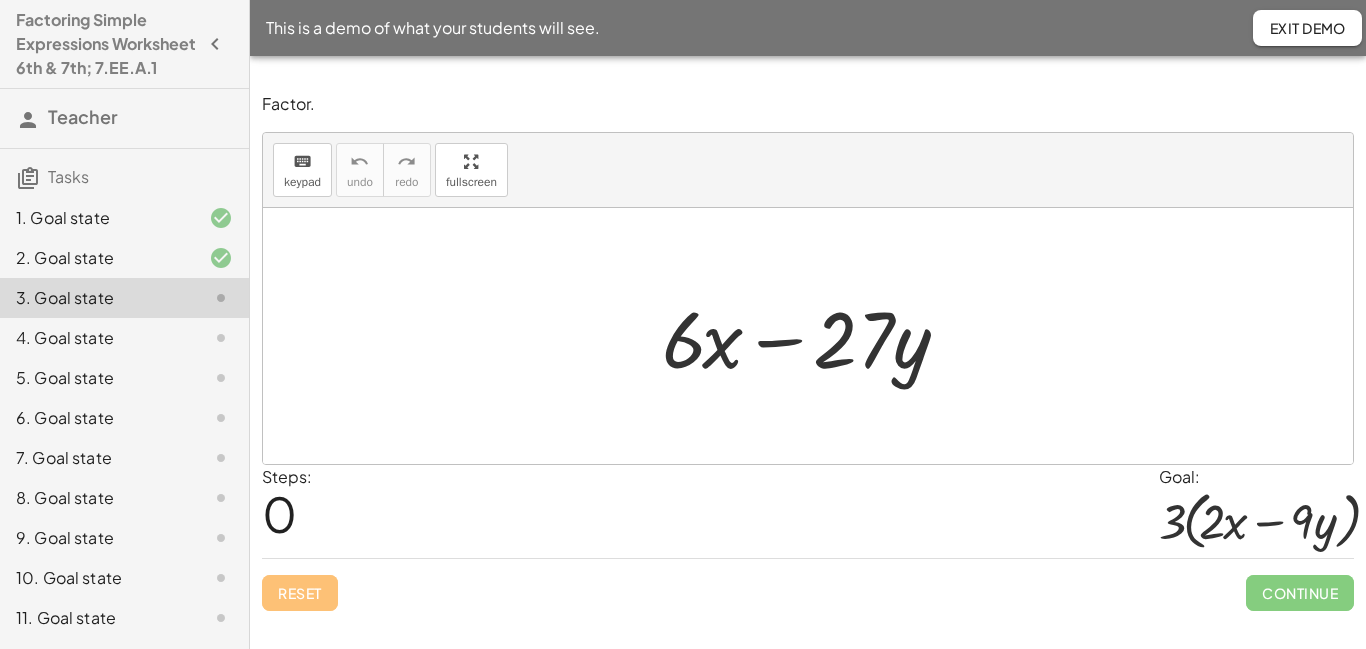 click at bounding box center (815, 336) 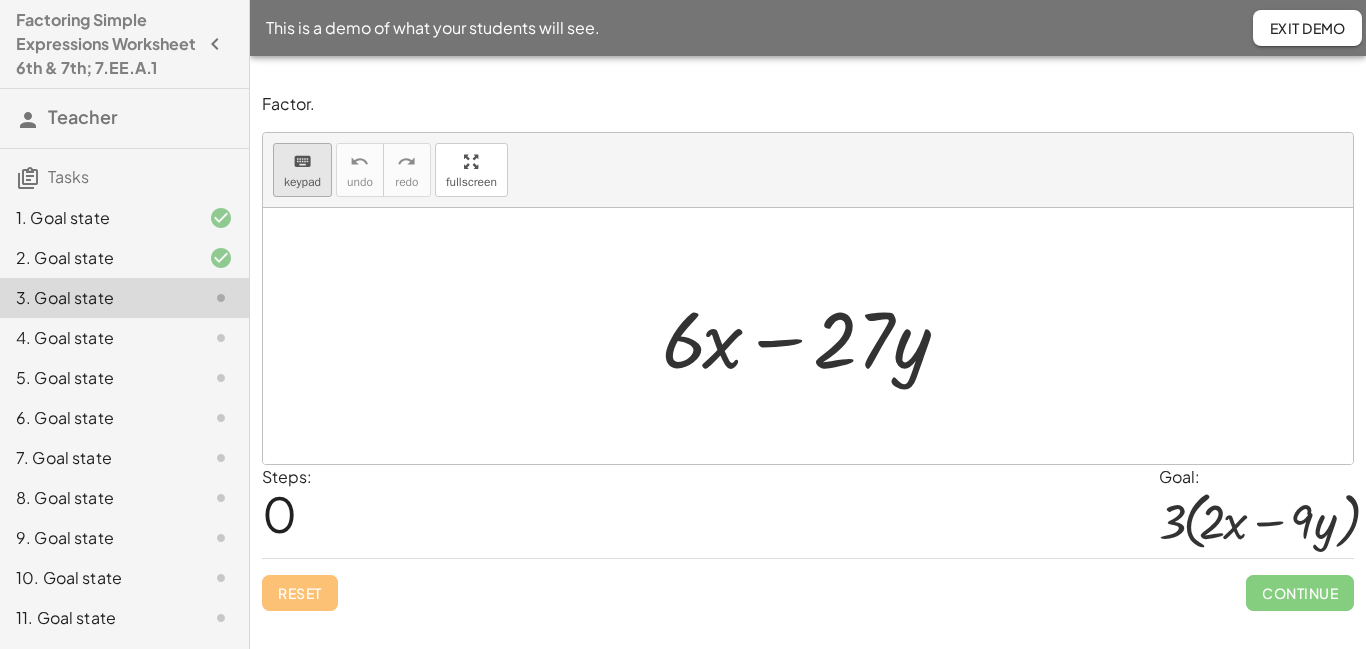 click on "keypad" at bounding box center (302, 182) 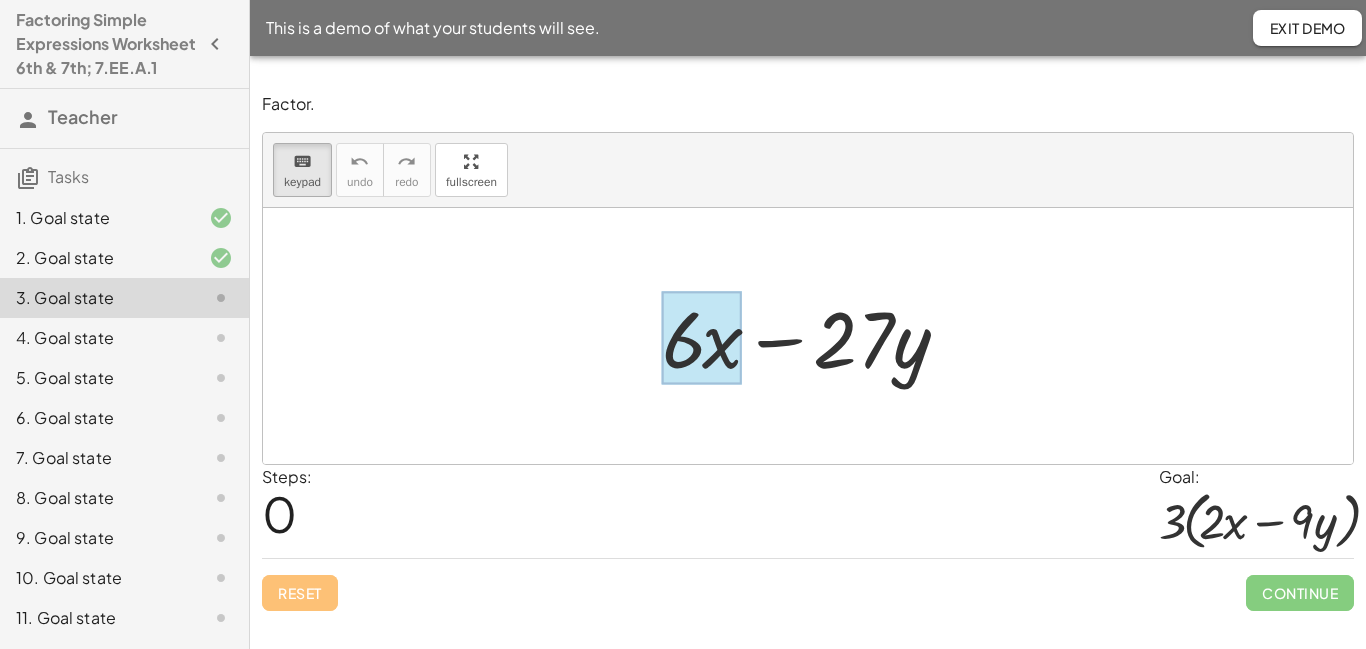 click at bounding box center (702, 338) 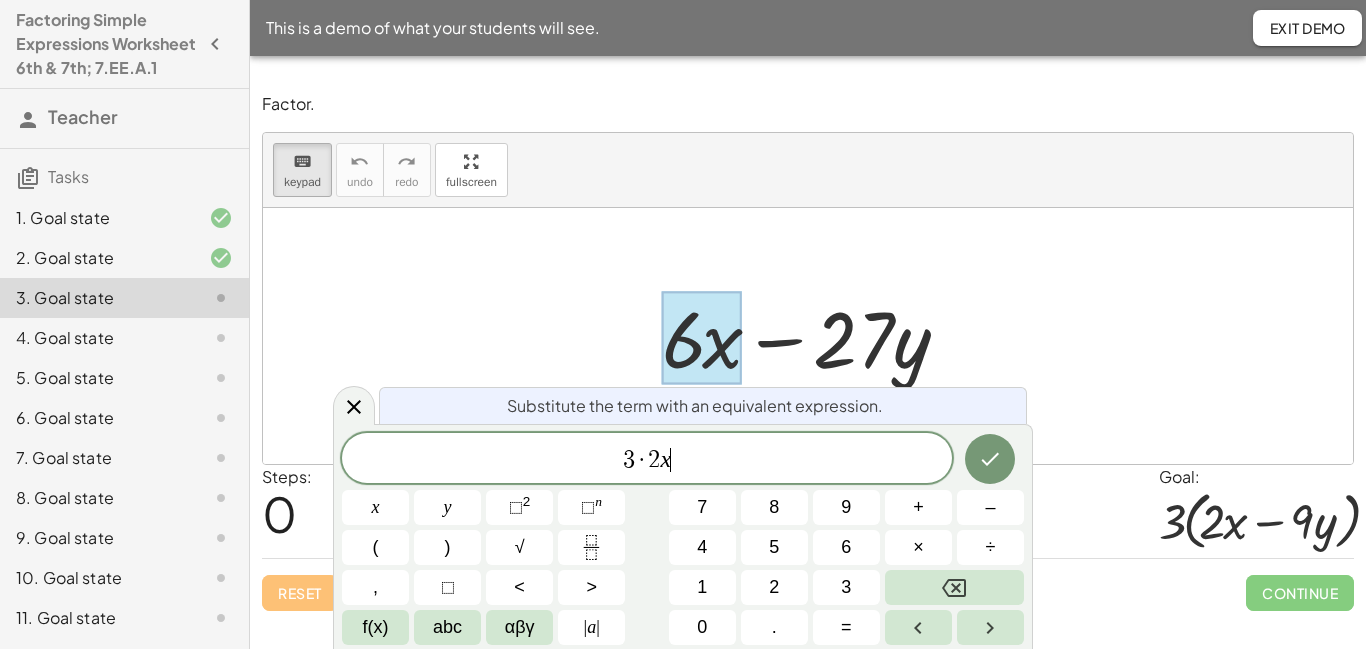 scroll, scrollTop: 13, scrollLeft: 0, axis: vertical 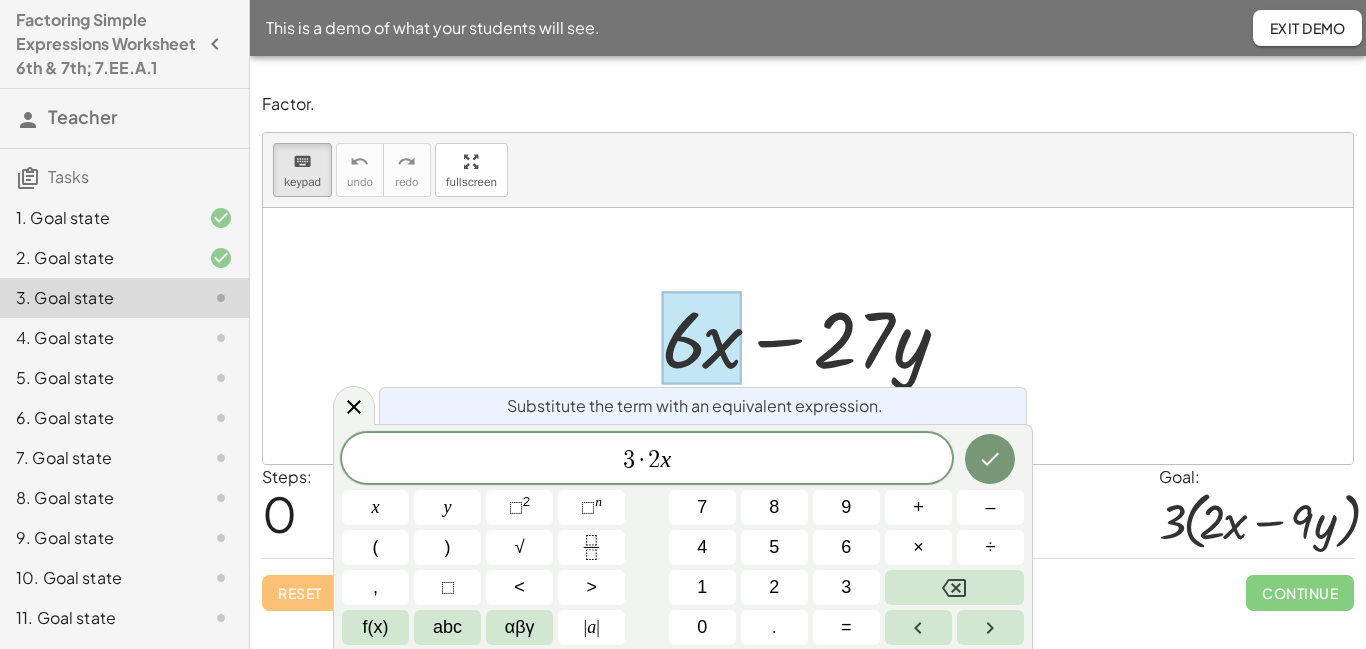click at bounding box center [808, 336] 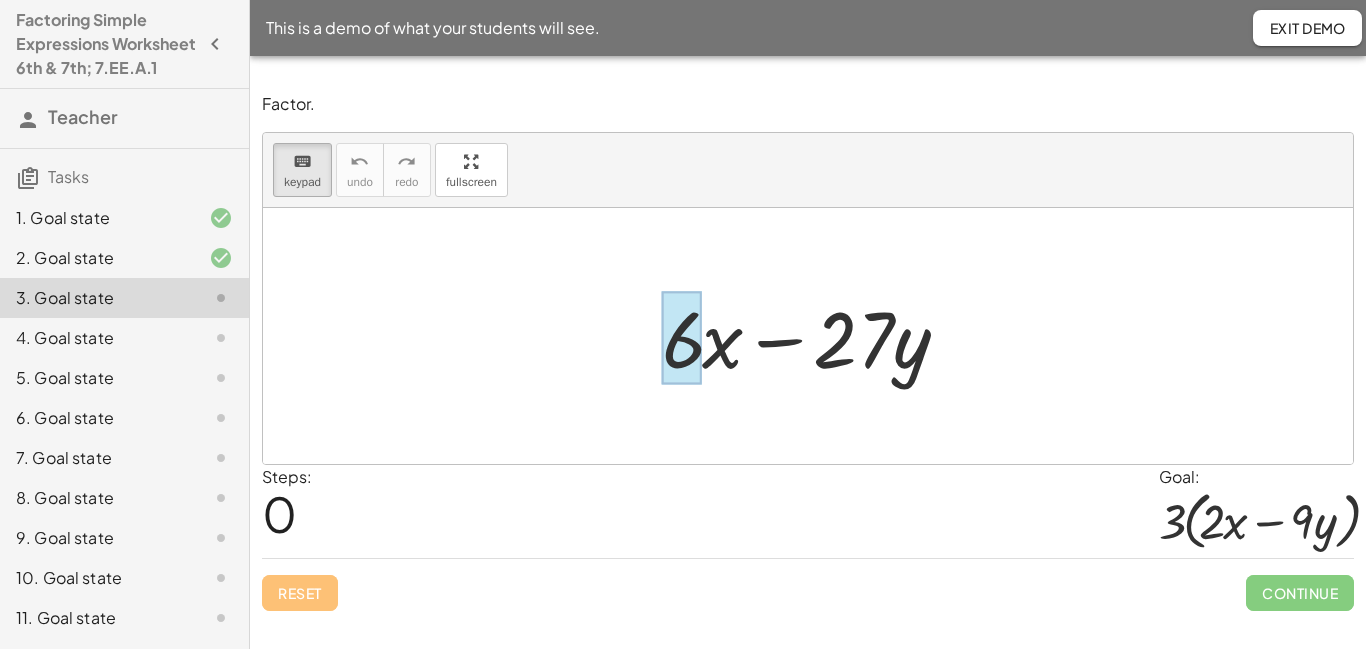click at bounding box center [682, 338] 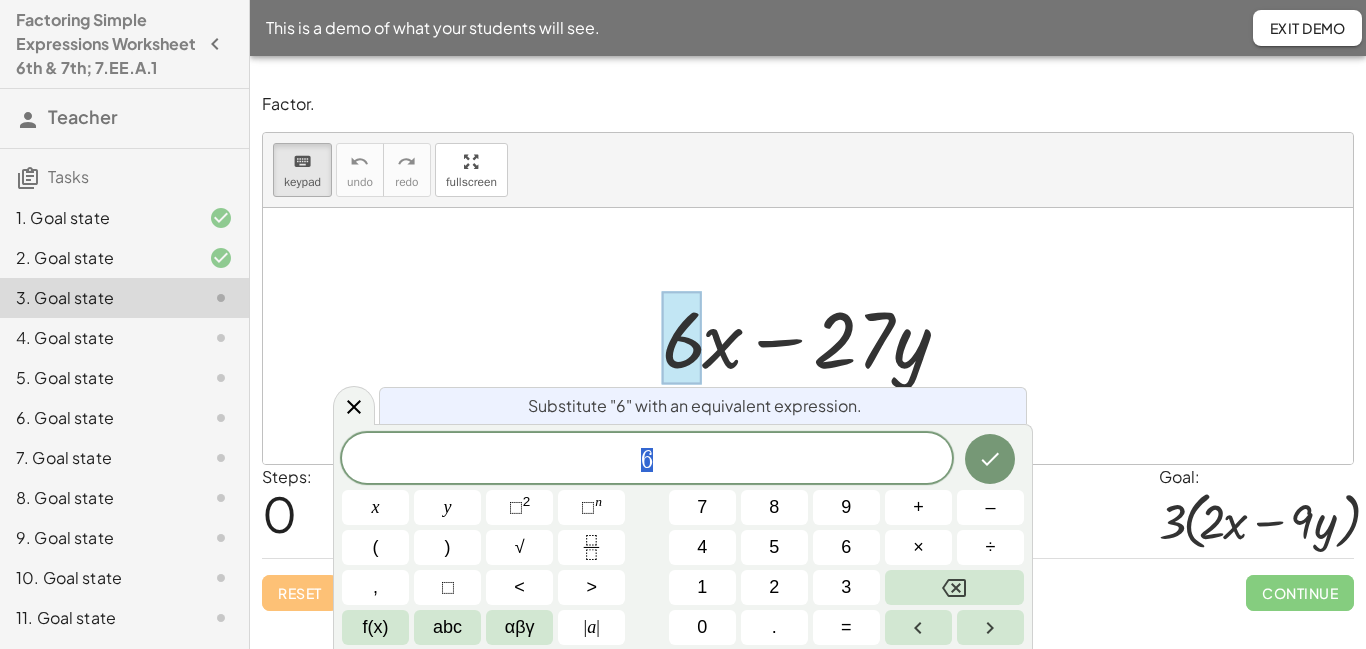 scroll, scrollTop: 14, scrollLeft: 0, axis: vertical 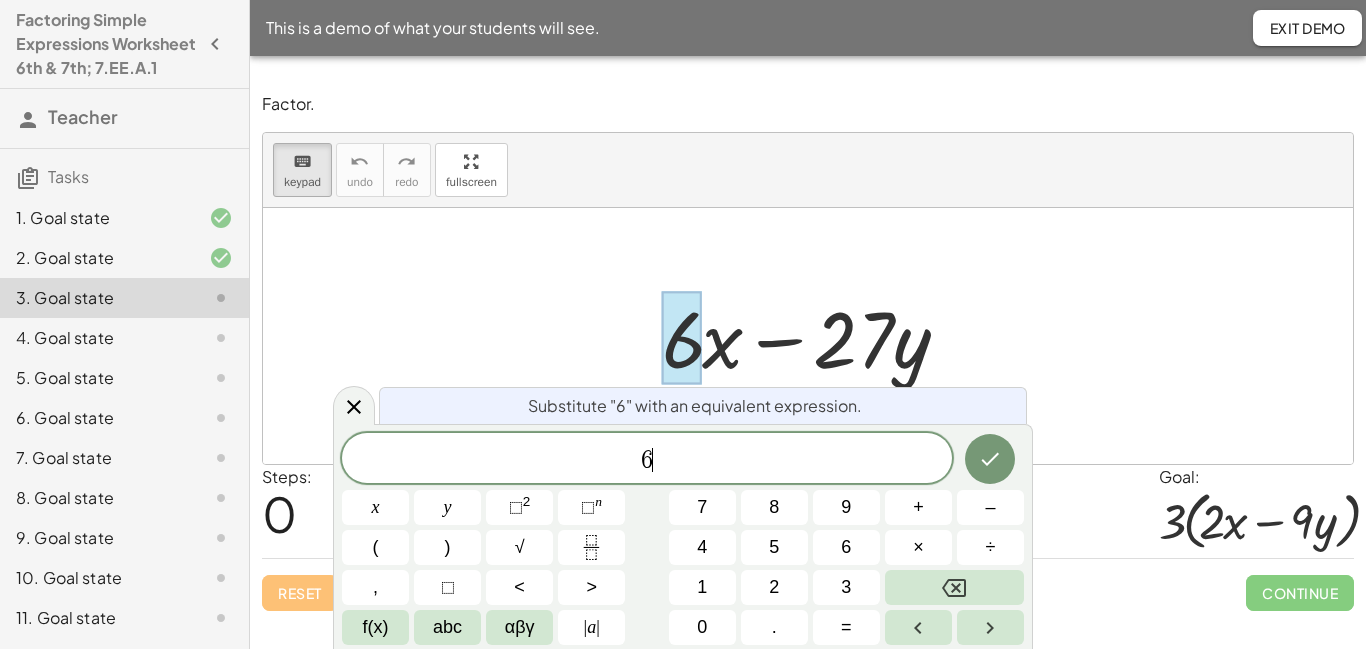 click on "6 ​" at bounding box center (647, 460) 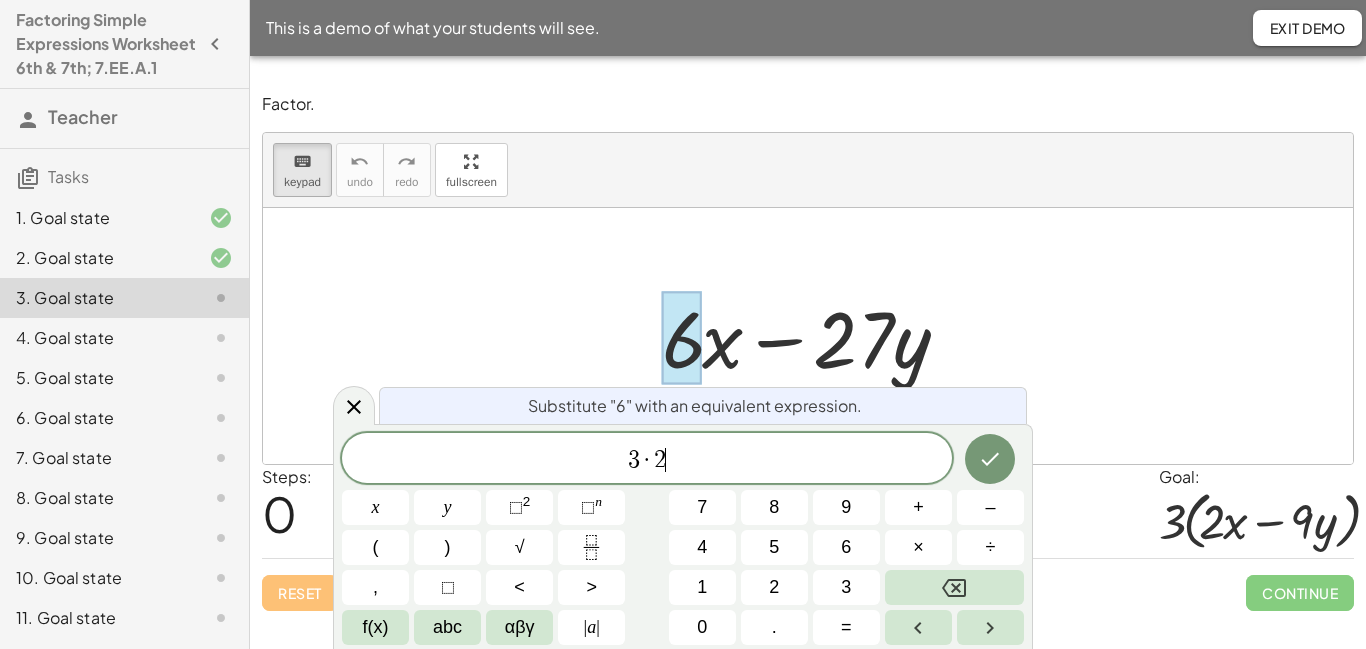 scroll, scrollTop: 19, scrollLeft: 0, axis: vertical 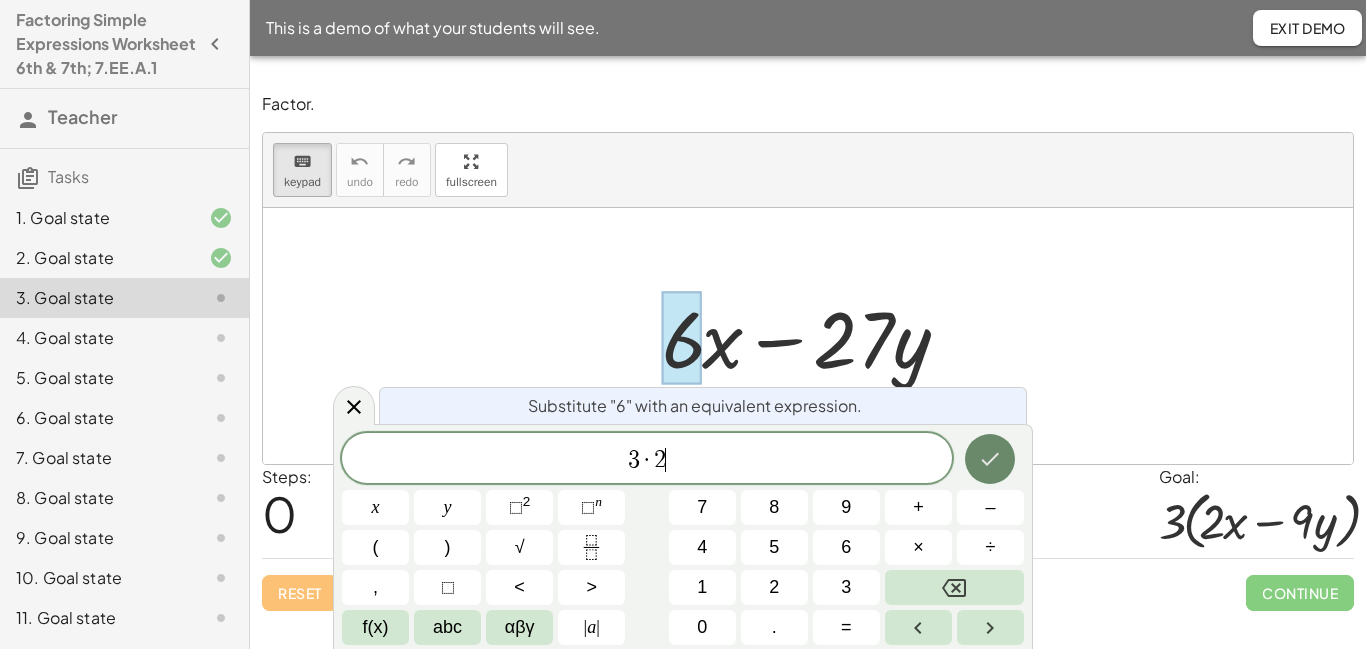 click 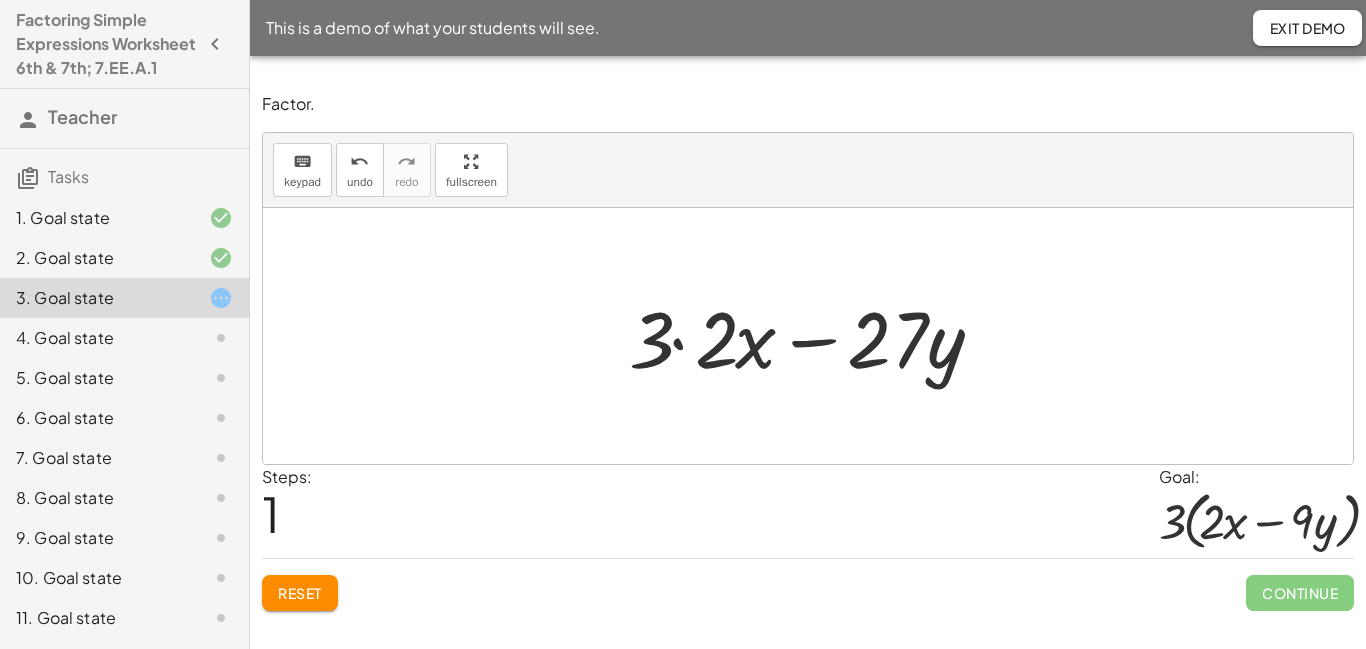 click at bounding box center [815, 336] 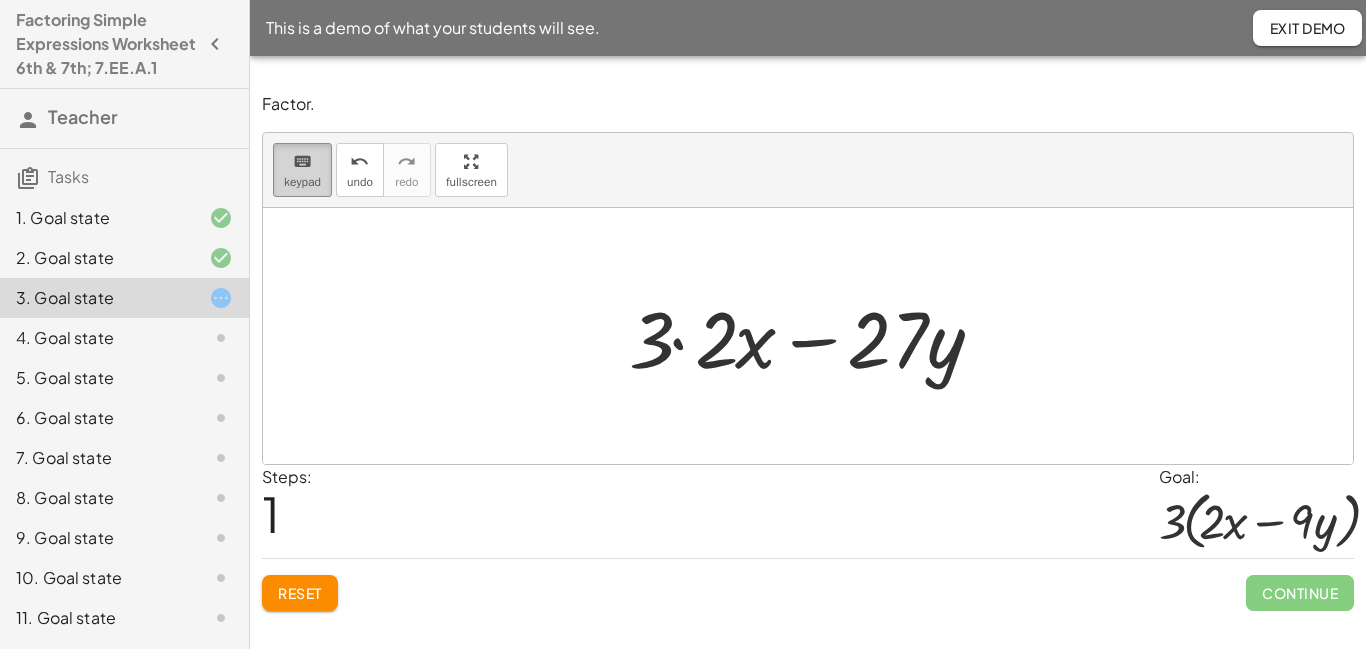 click on "keypad" at bounding box center (302, 182) 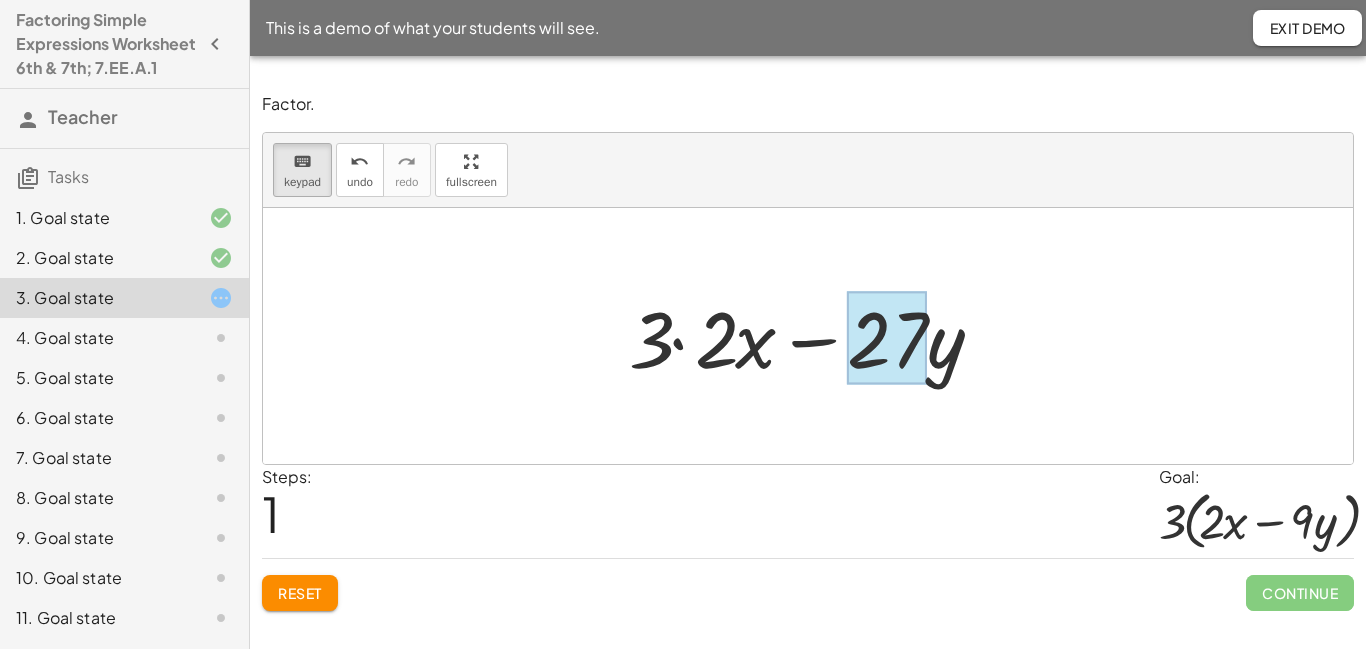 click at bounding box center [887, 338] 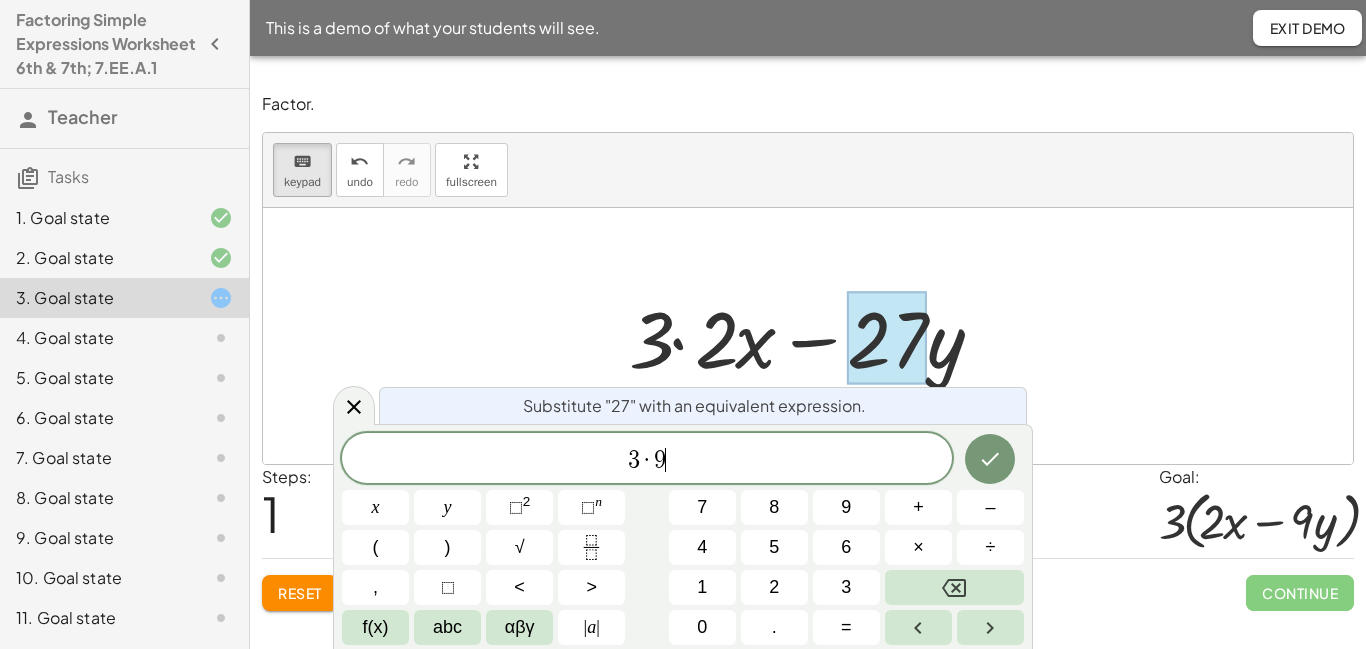 scroll, scrollTop: 23, scrollLeft: 0, axis: vertical 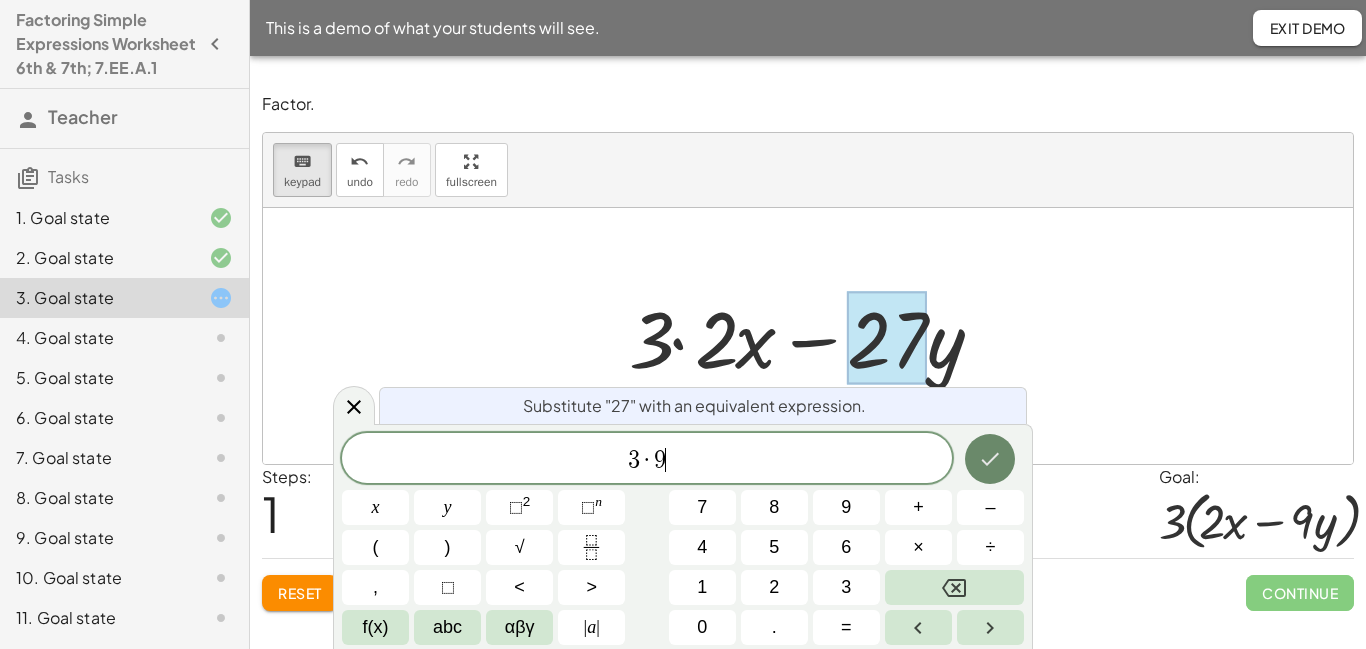 click at bounding box center [990, 459] 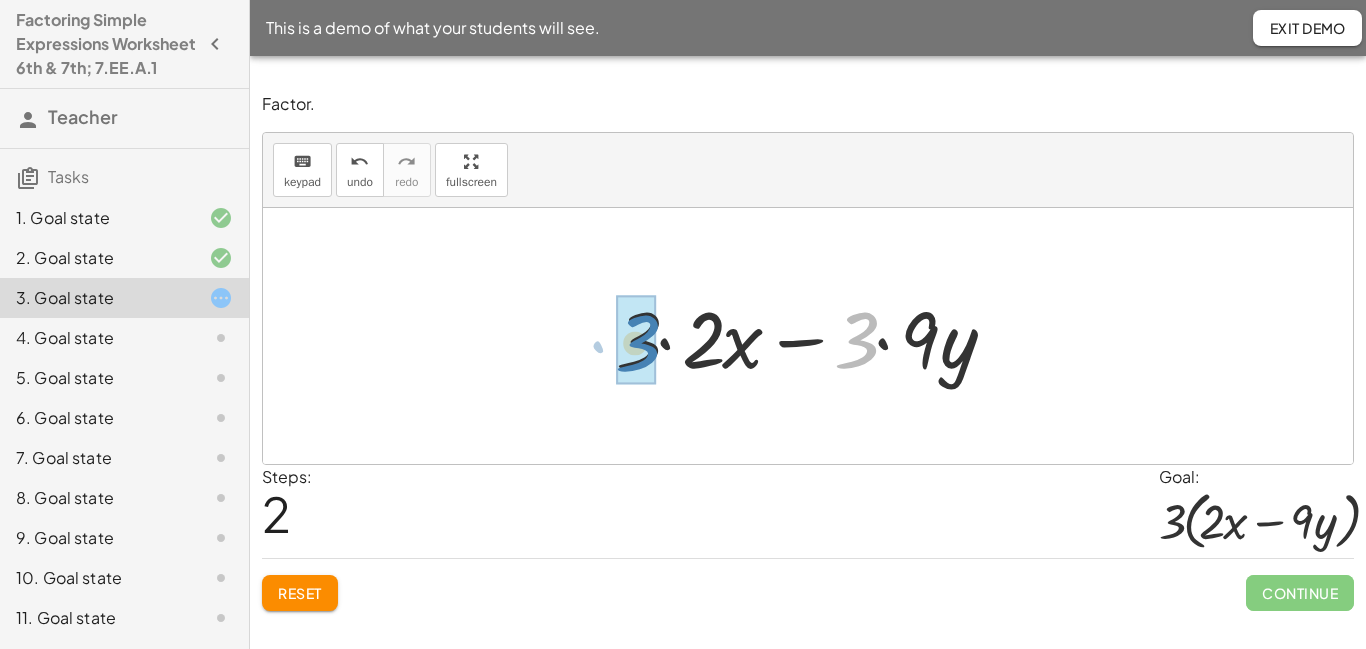 drag, startPoint x: 853, startPoint y: 342, endPoint x: 634, endPoint y: 345, distance: 219.02055 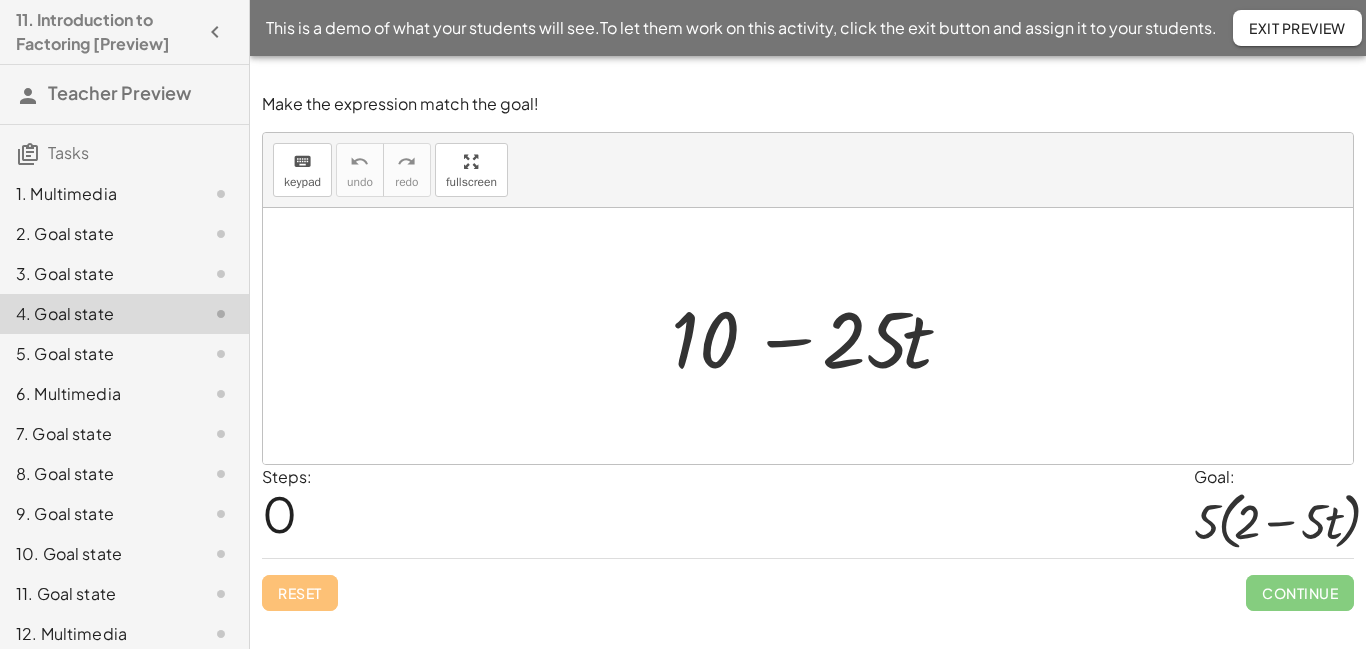 scroll, scrollTop: 0, scrollLeft: 0, axis: both 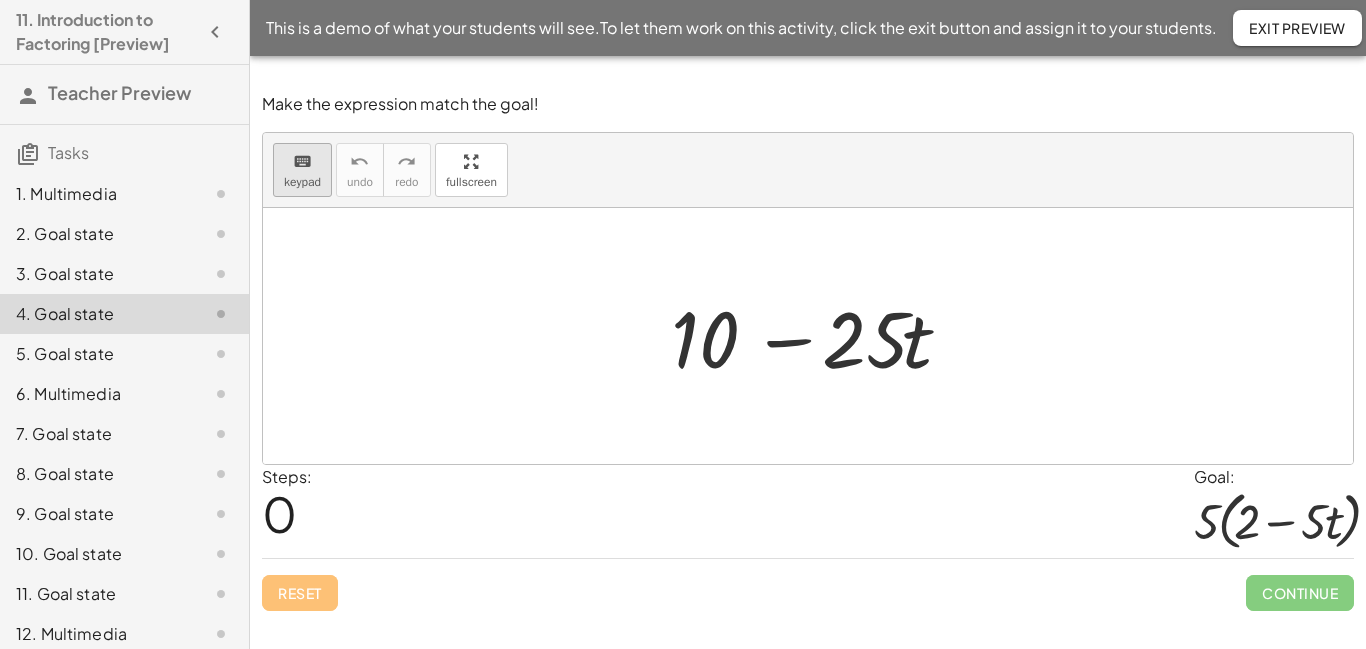 click on "keyboard" at bounding box center [302, 161] 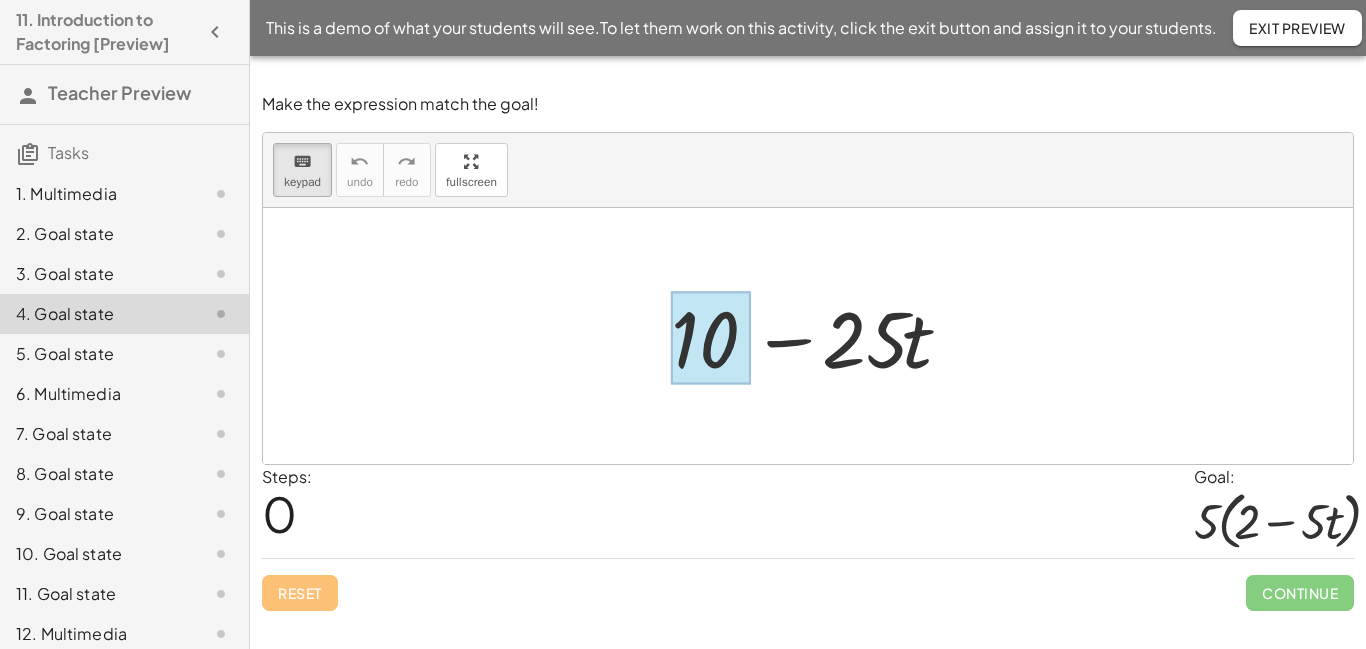 click at bounding box center (711, 338) 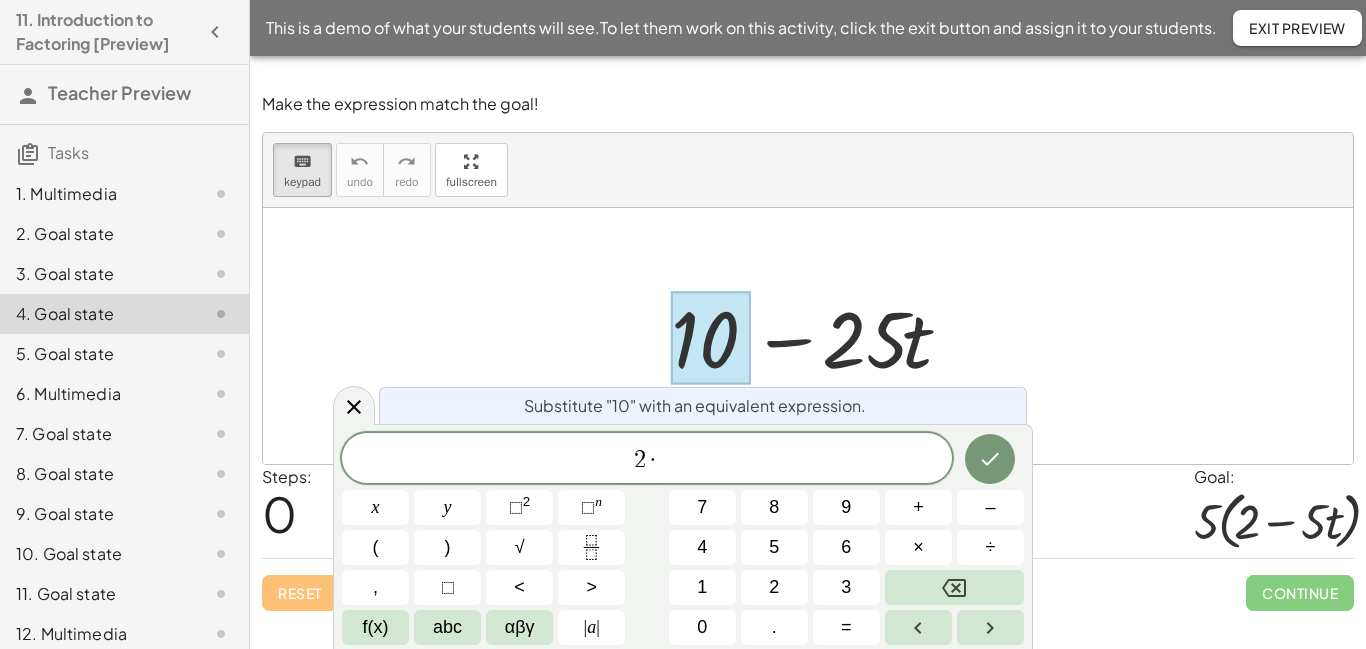 scroll, scrollTop: 4, scrollLeft: 0, axis: vertical 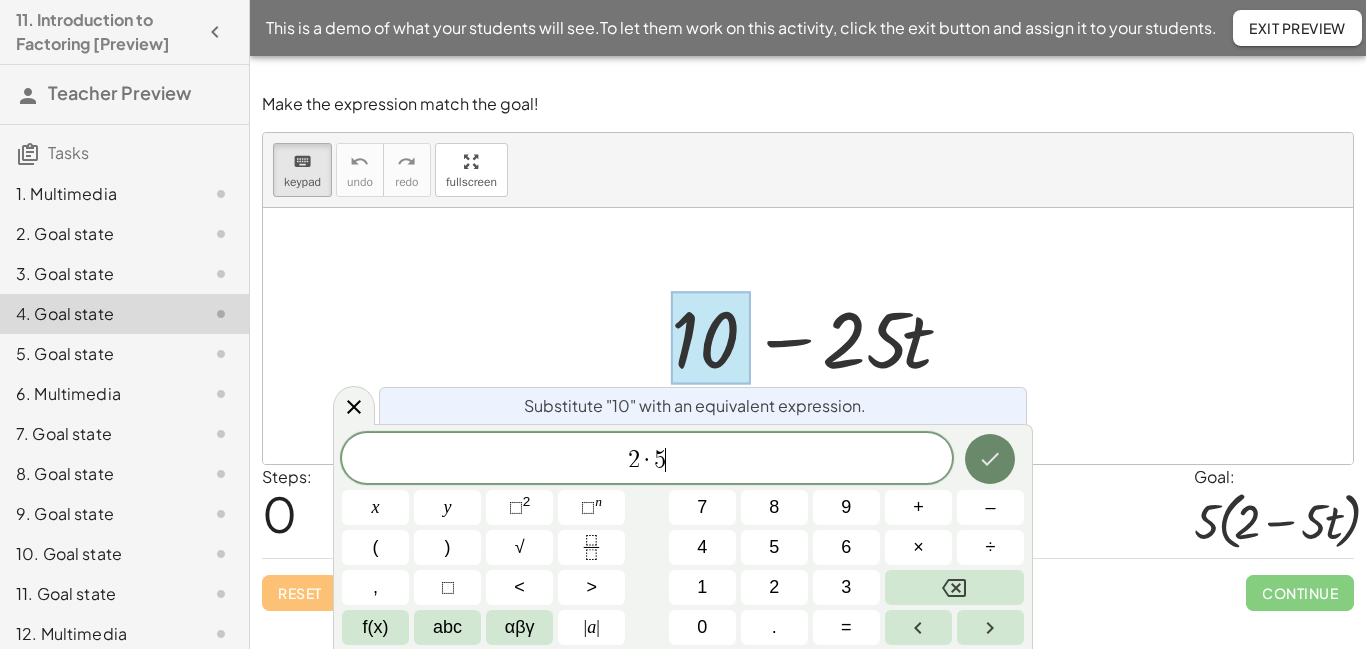 click at bounding box center (990, 459) 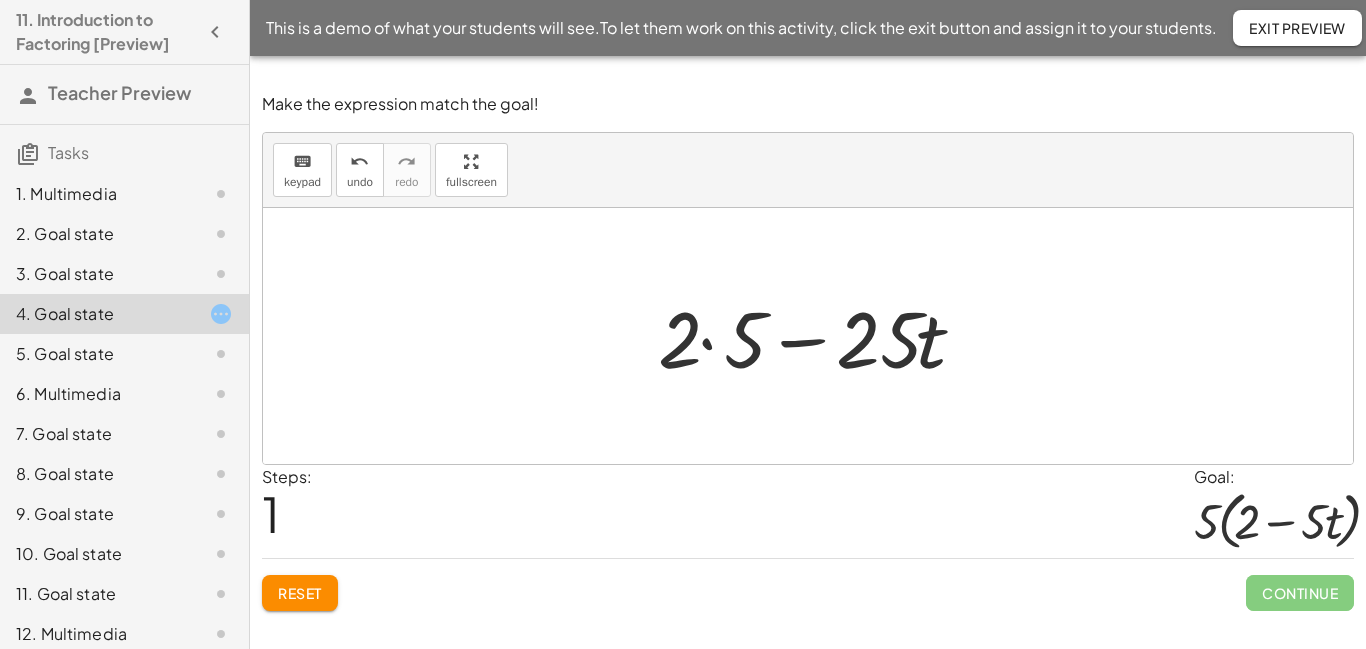 click at bounding box center [815, 336] 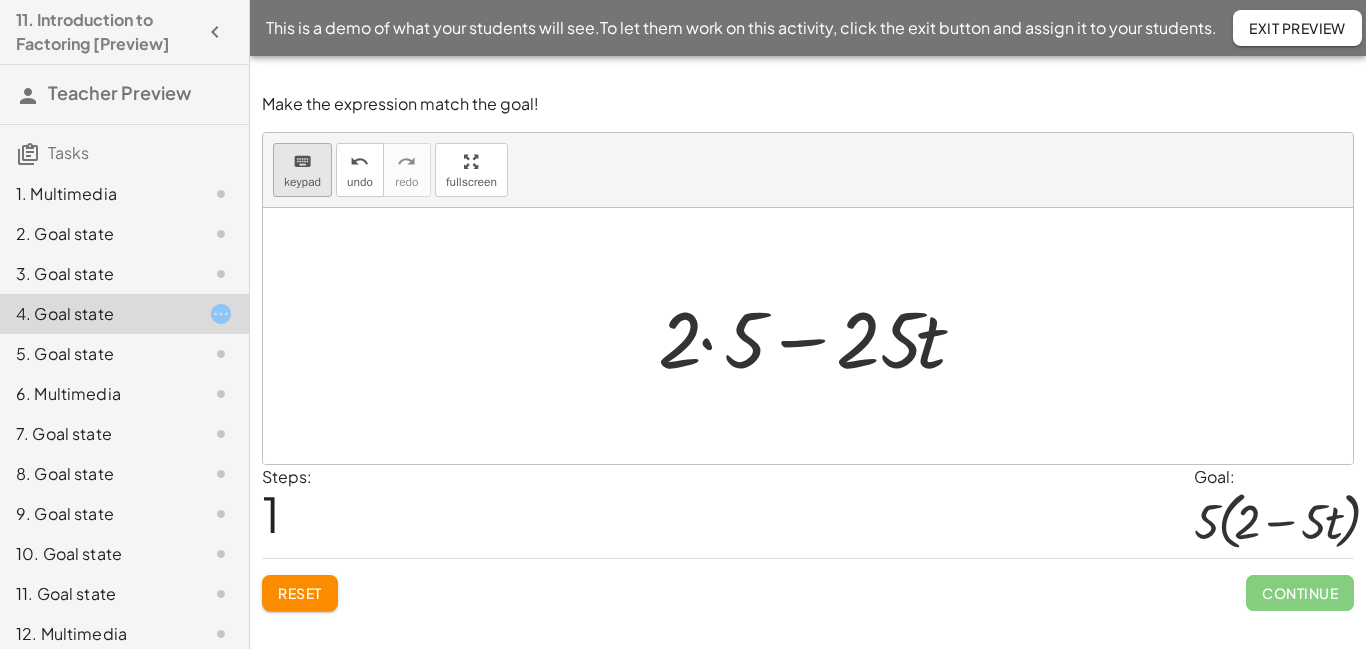 click on "keypad" at bounding box center [302, 182] 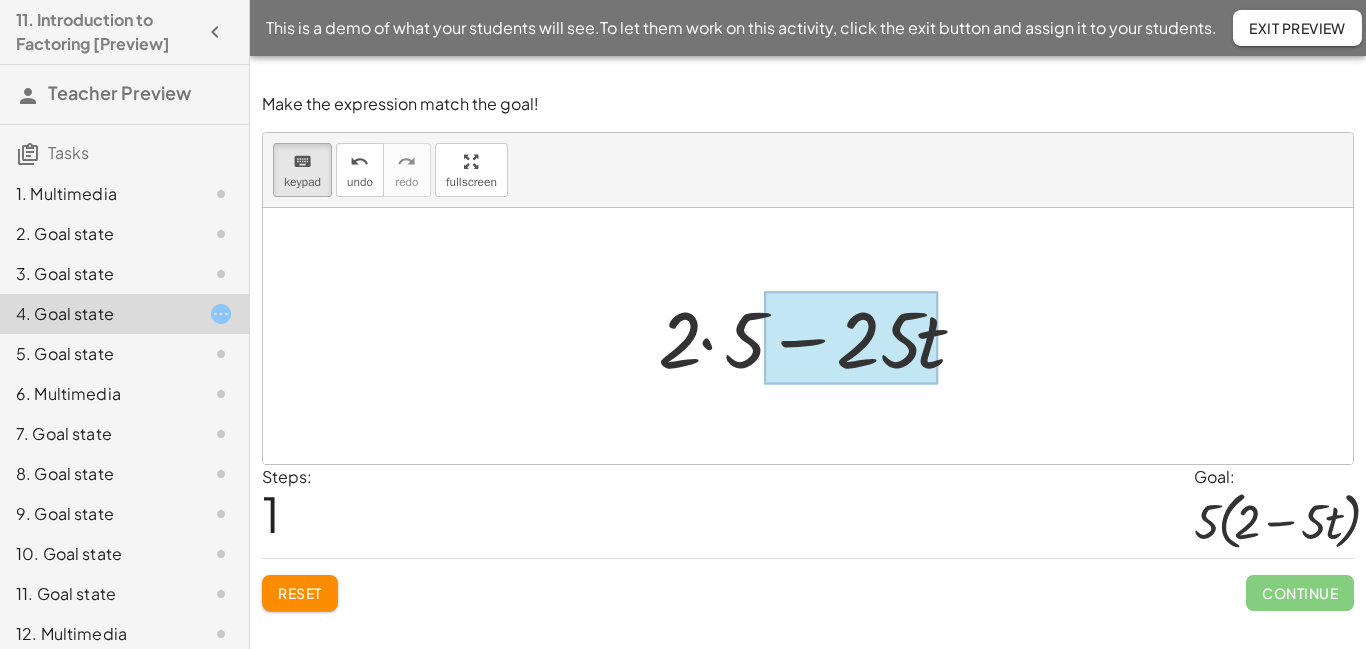 click at bounding box center [851, 338] 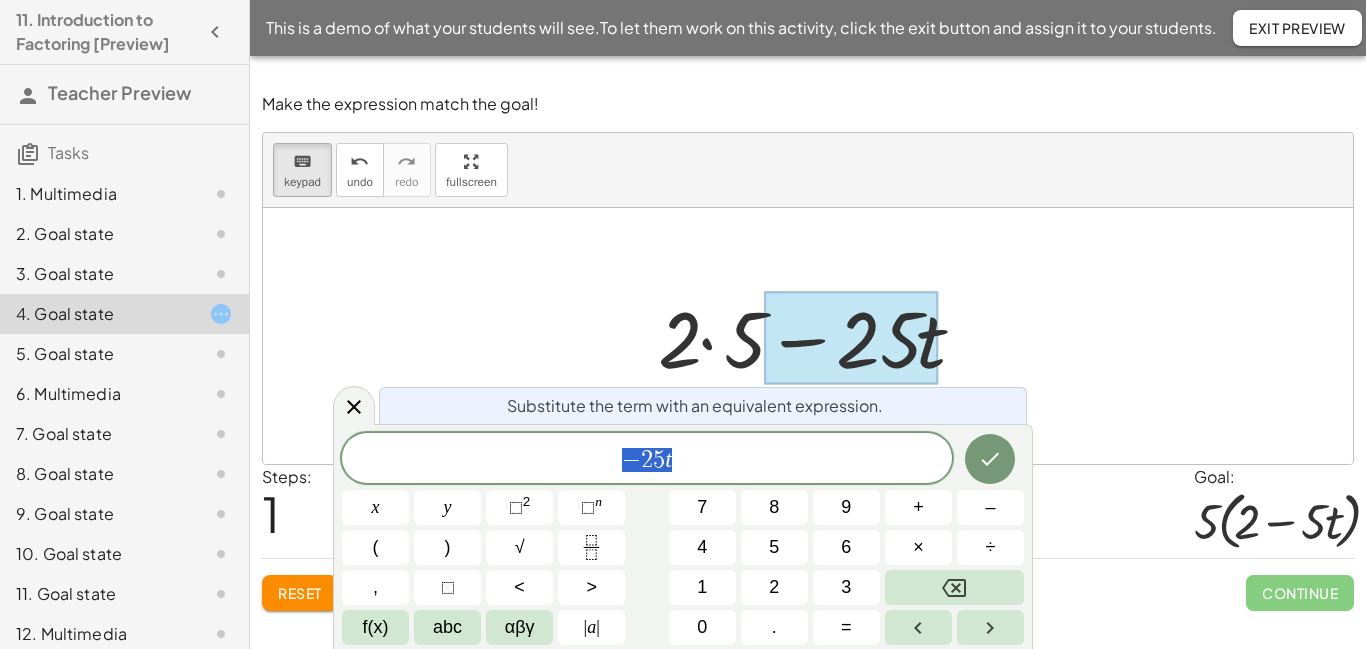 scroll, scrollTop: 5, scrollLeft: 0, axis: vertical 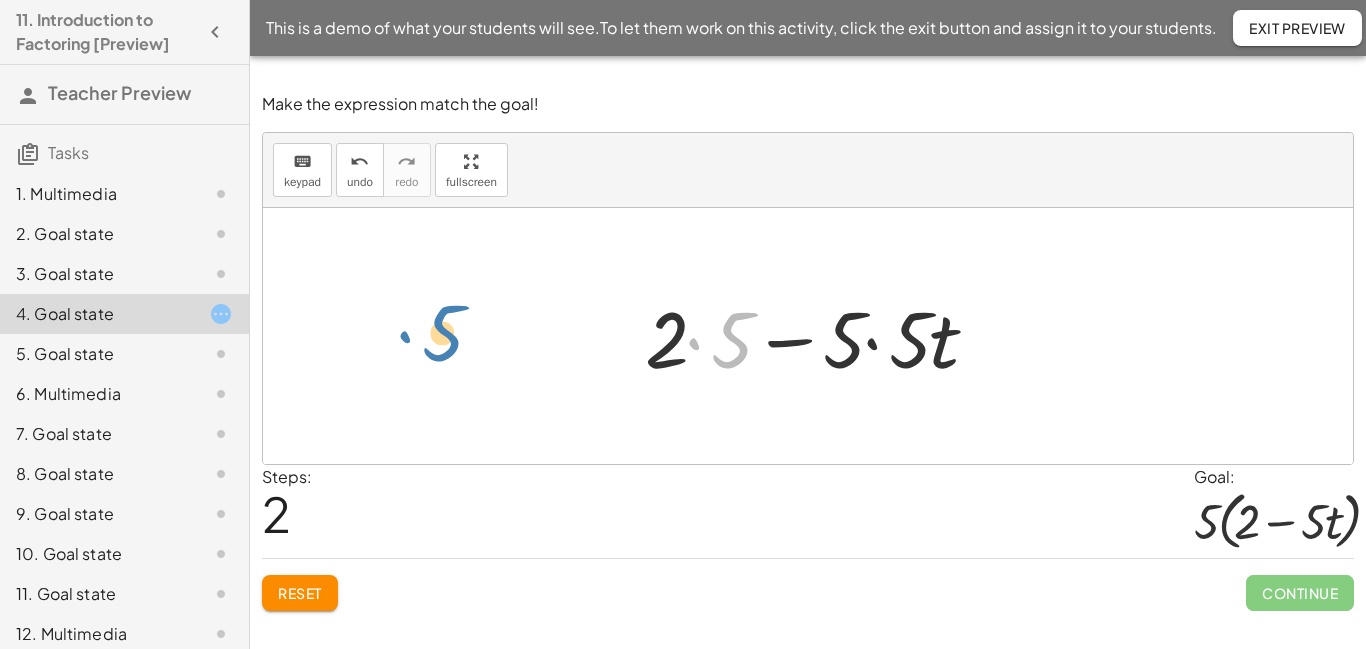 drag, startPoint x: 733, startPoint y: 327, endPoint x: 444, endPoint y: 321, distance: 289.0623 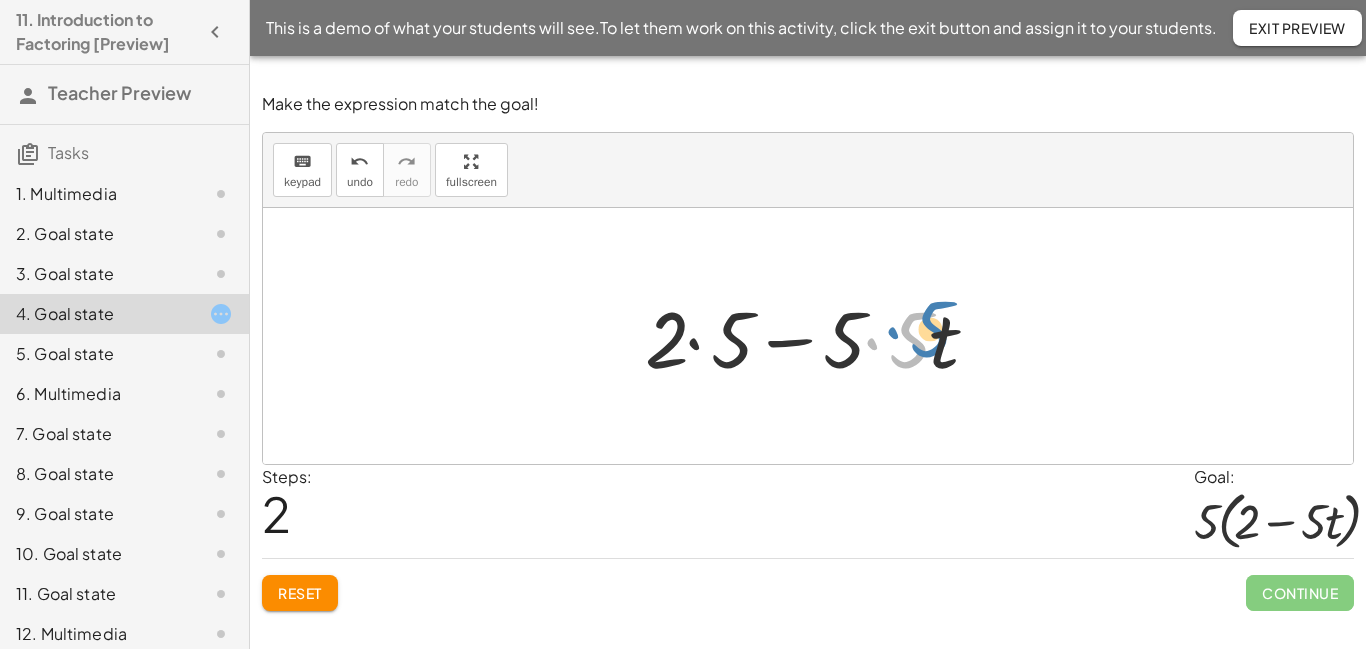 drag, startPoint x: 869, startPoint y: 330, endPoint x: 885, endPoint y: 320, distance: 18.867962 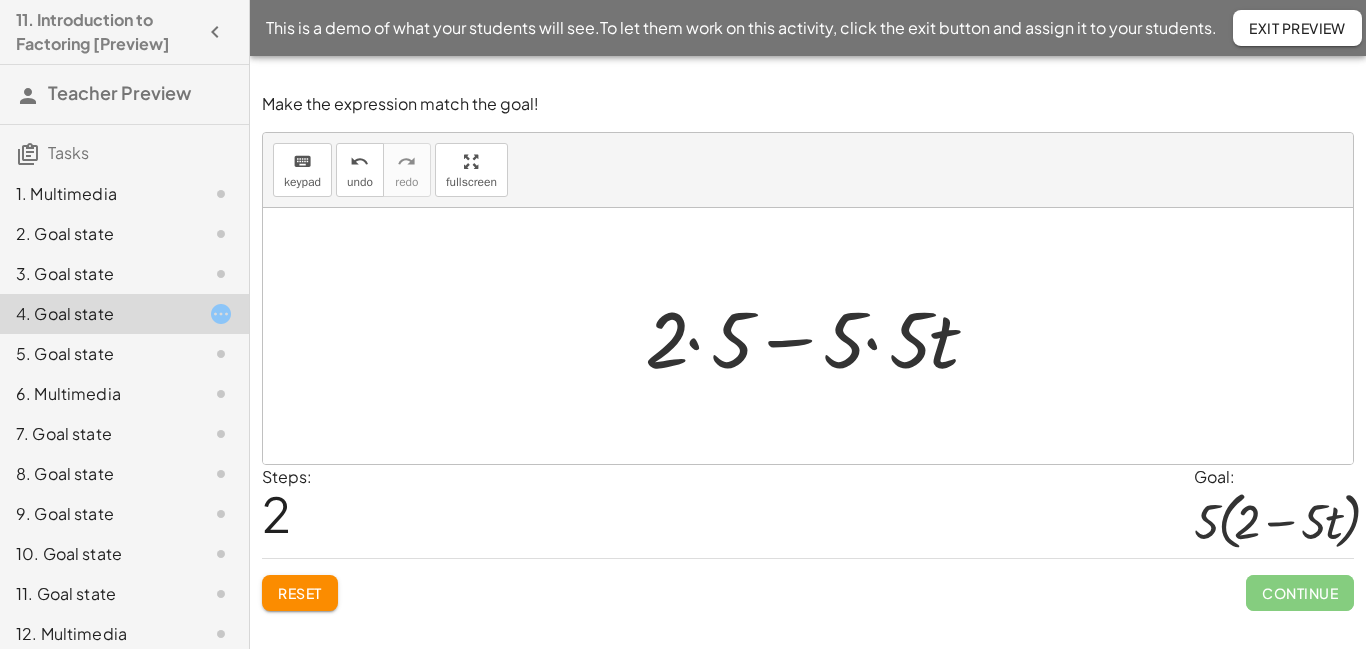 click on "1. Multimedia" 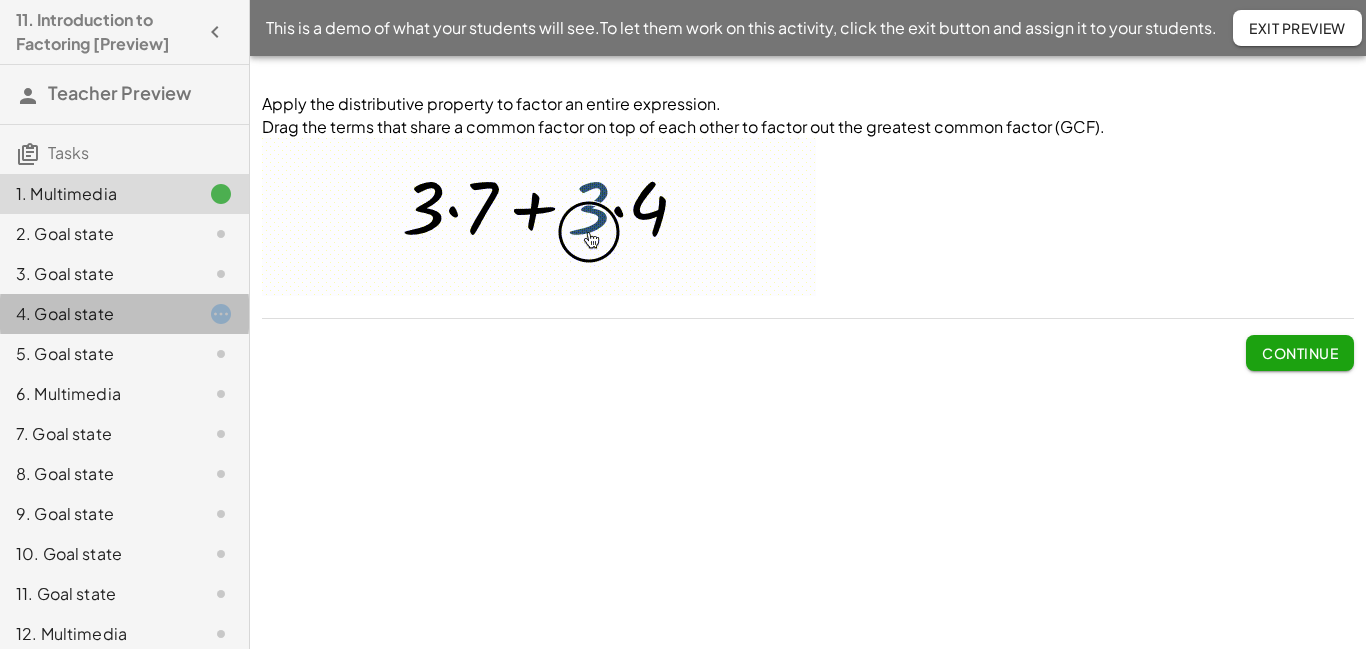click on "4. Goal state" 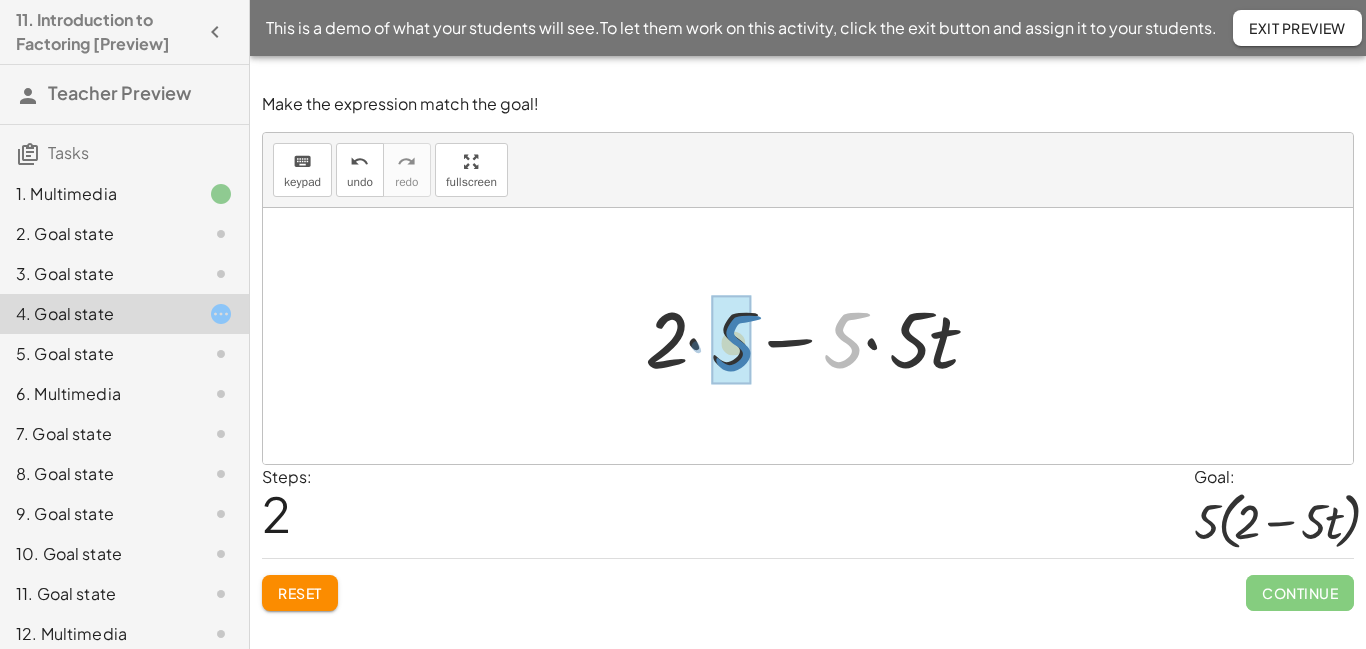 drag, startPoint x: 843, startPoint y: 361, endPoint x: 734, endPoint y: 364, distance: 109.041275 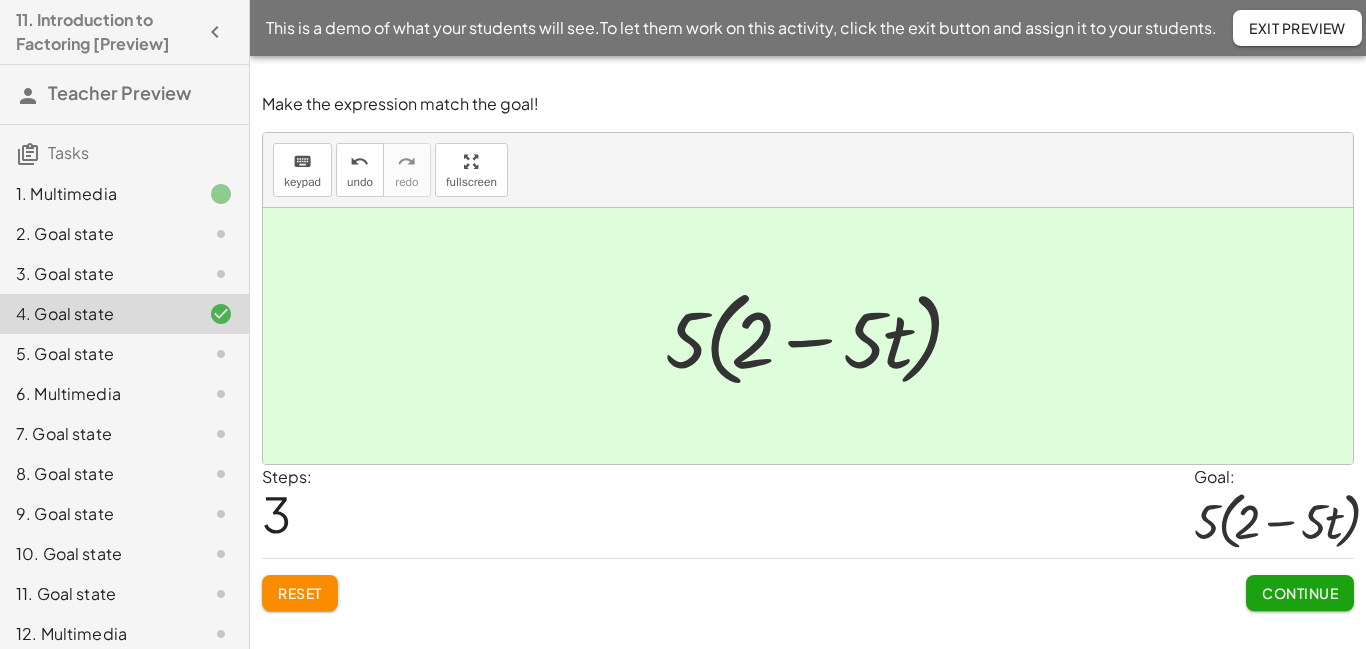 click on "Exit Preview" 